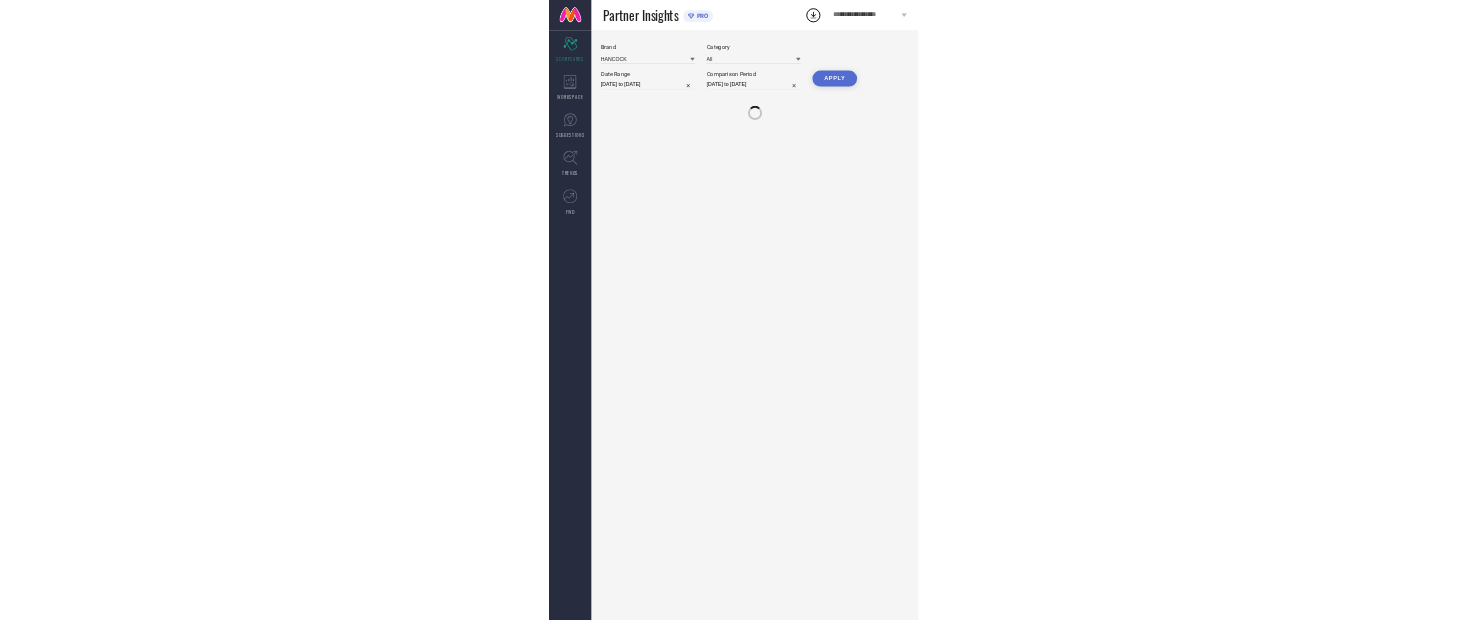 scroll, scrollTop: 0, scrollLeft: 0, axis: both 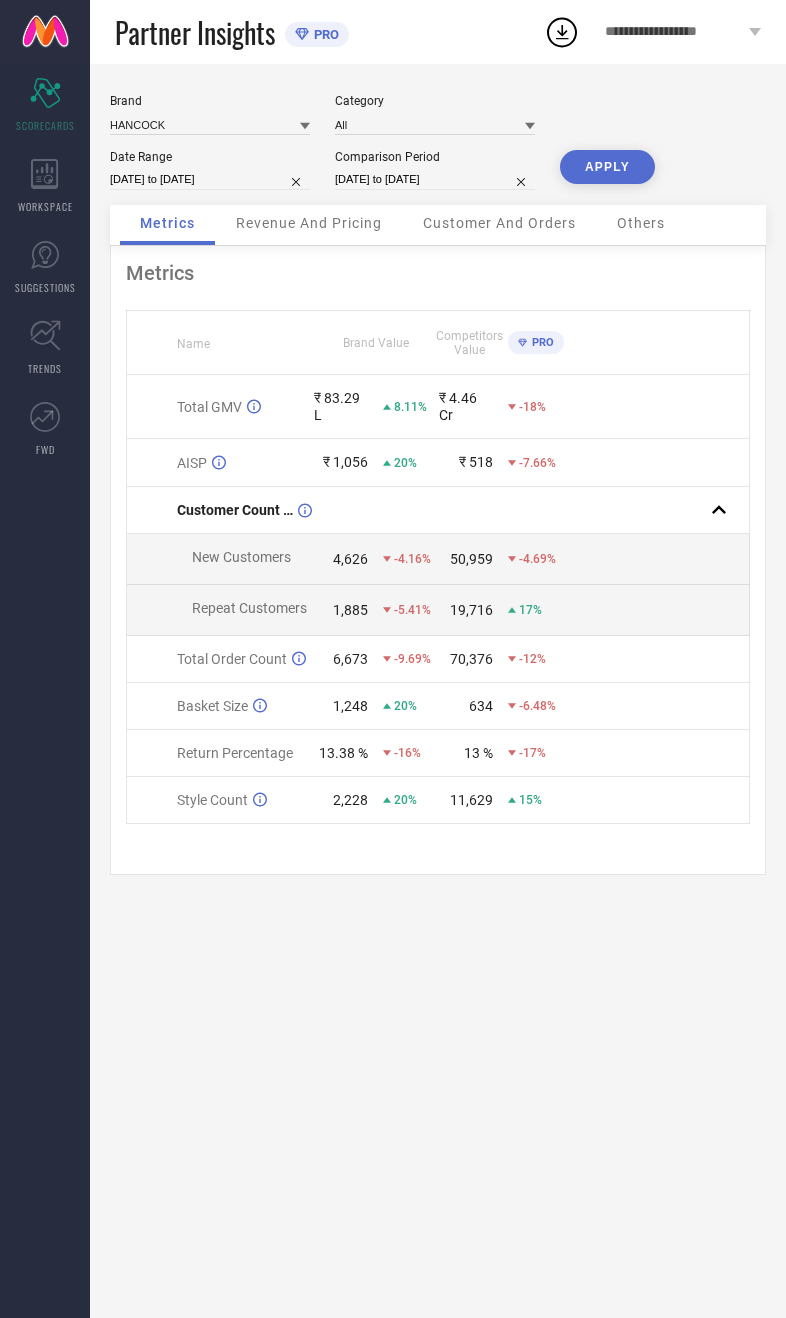 select on "6" 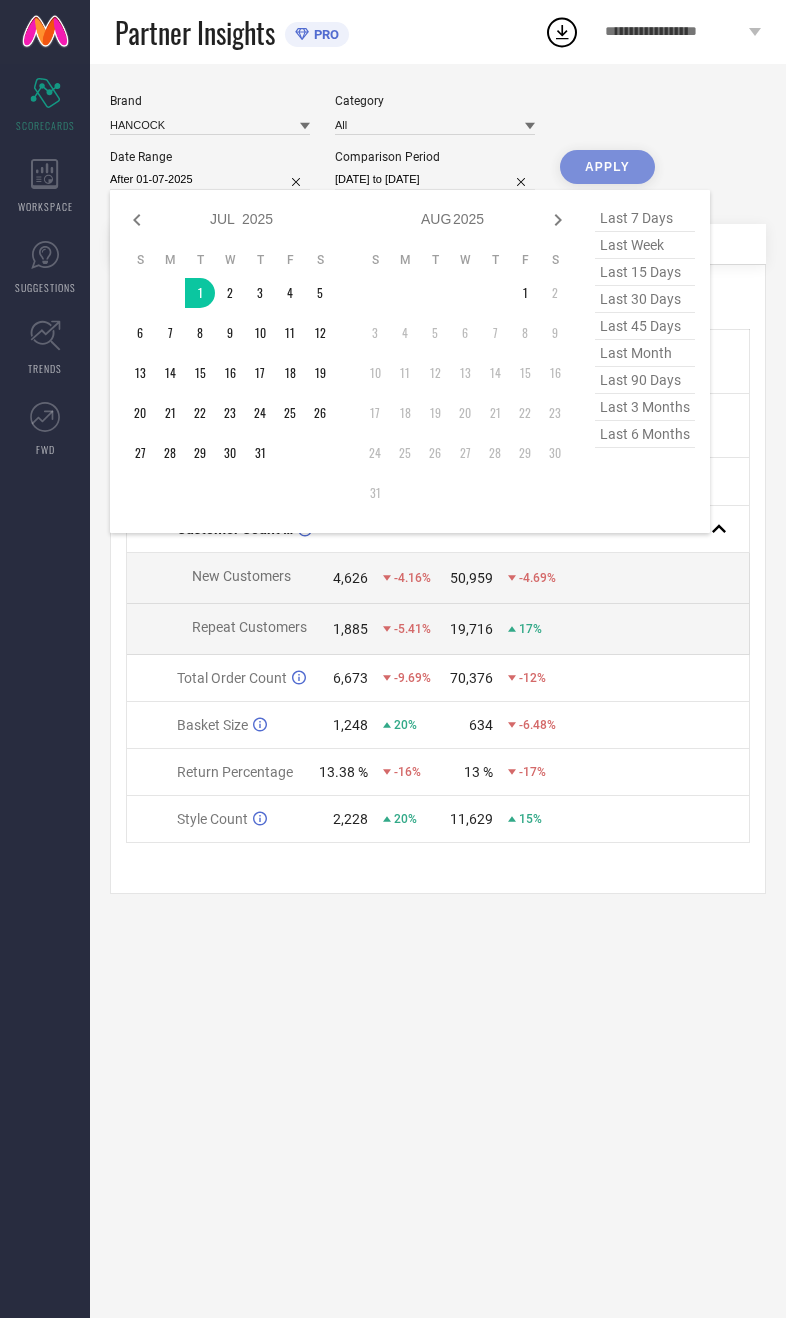 type on "01-07-2025 to 31-07-2025" 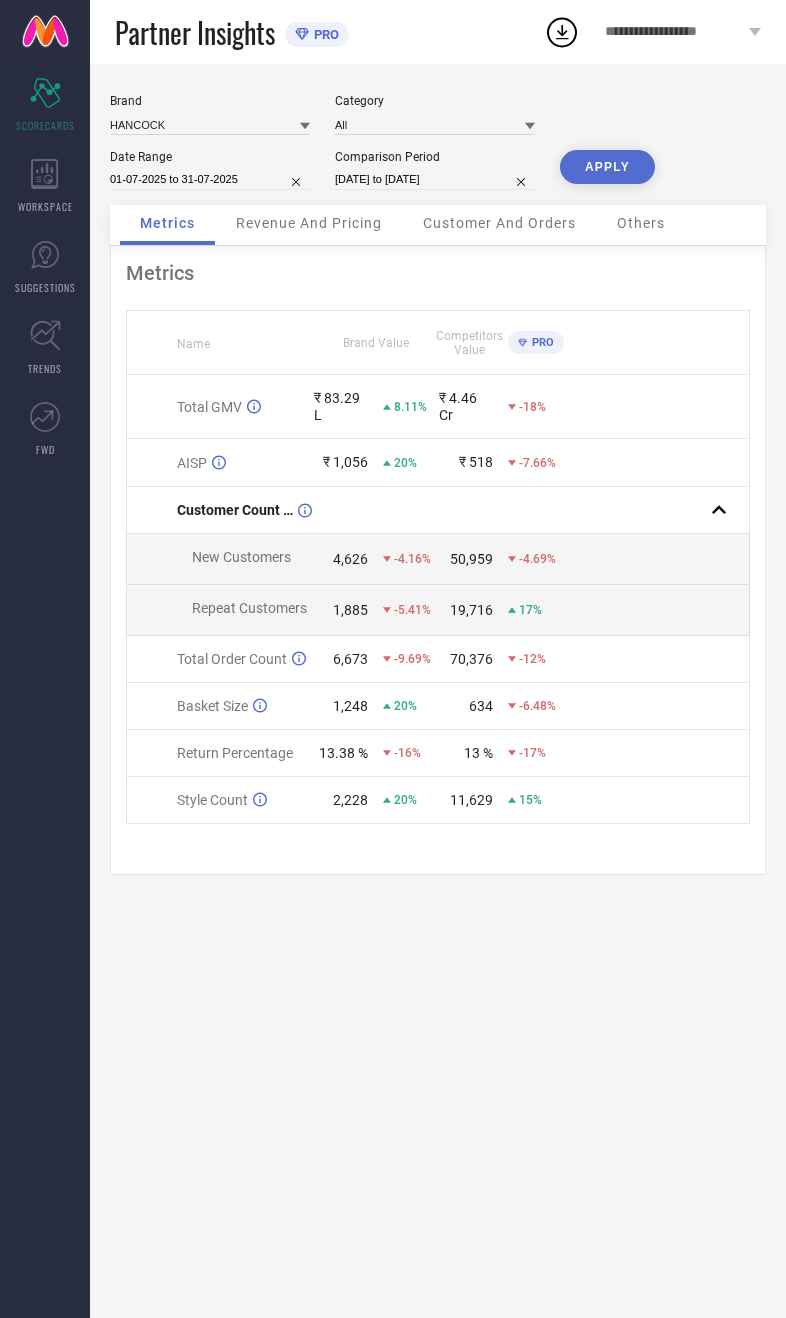 select on "6" 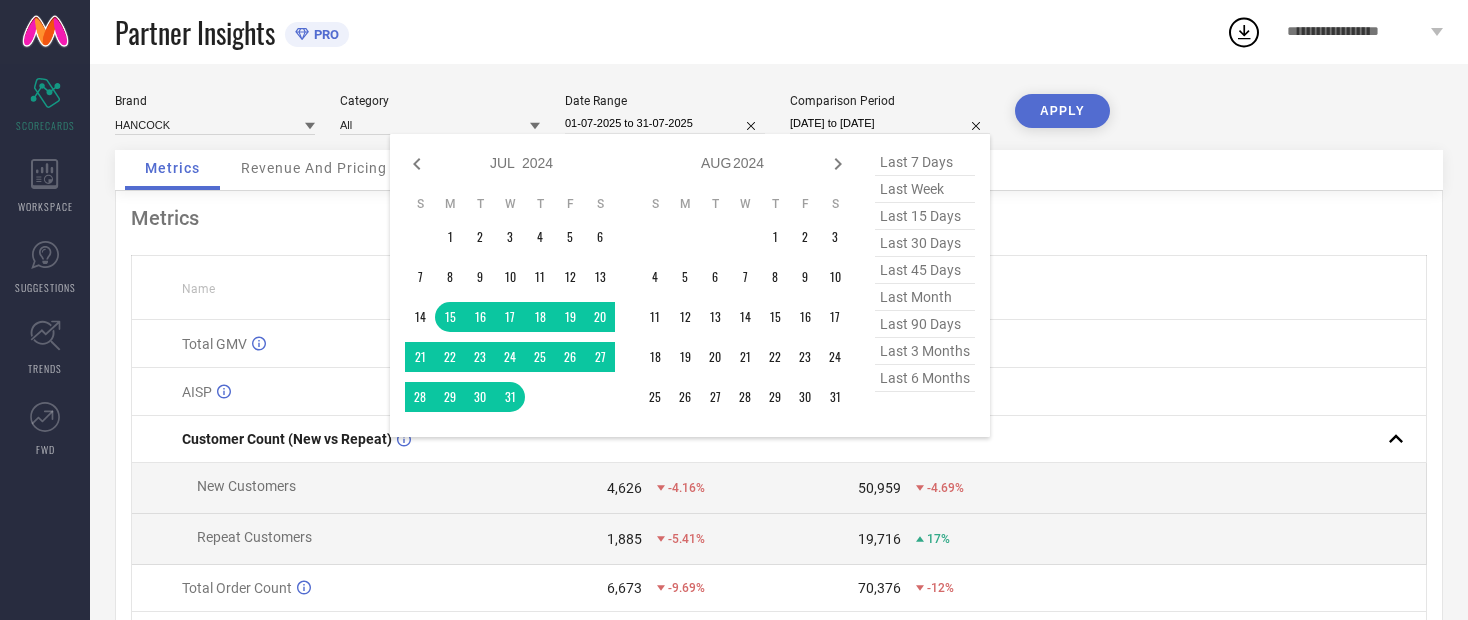 click on "S M T W T F S 1 2 3 4 5 6 7 8 9 10 11 12 13 14 15 16 17 18 19 20 21 22 23 24 25 26 27 28 29 30 31" at bounding box center (510, 304) 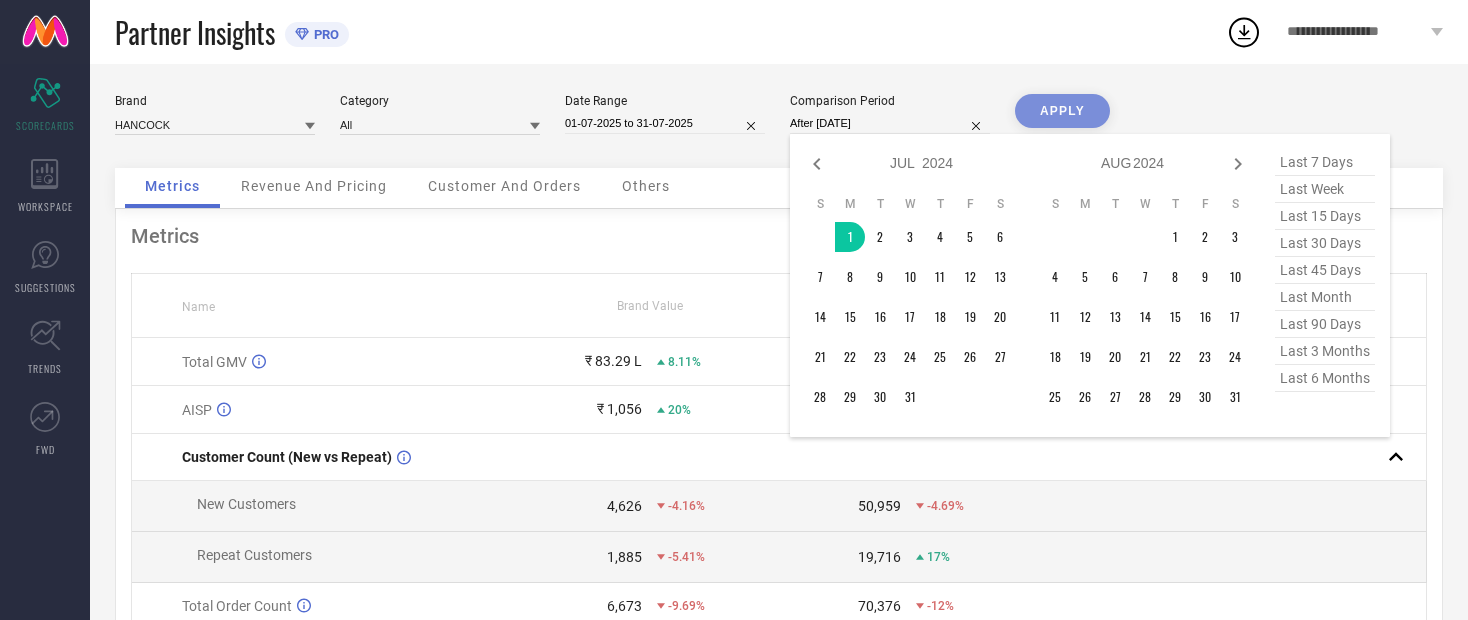 type on "[DATE] to [DATE]" 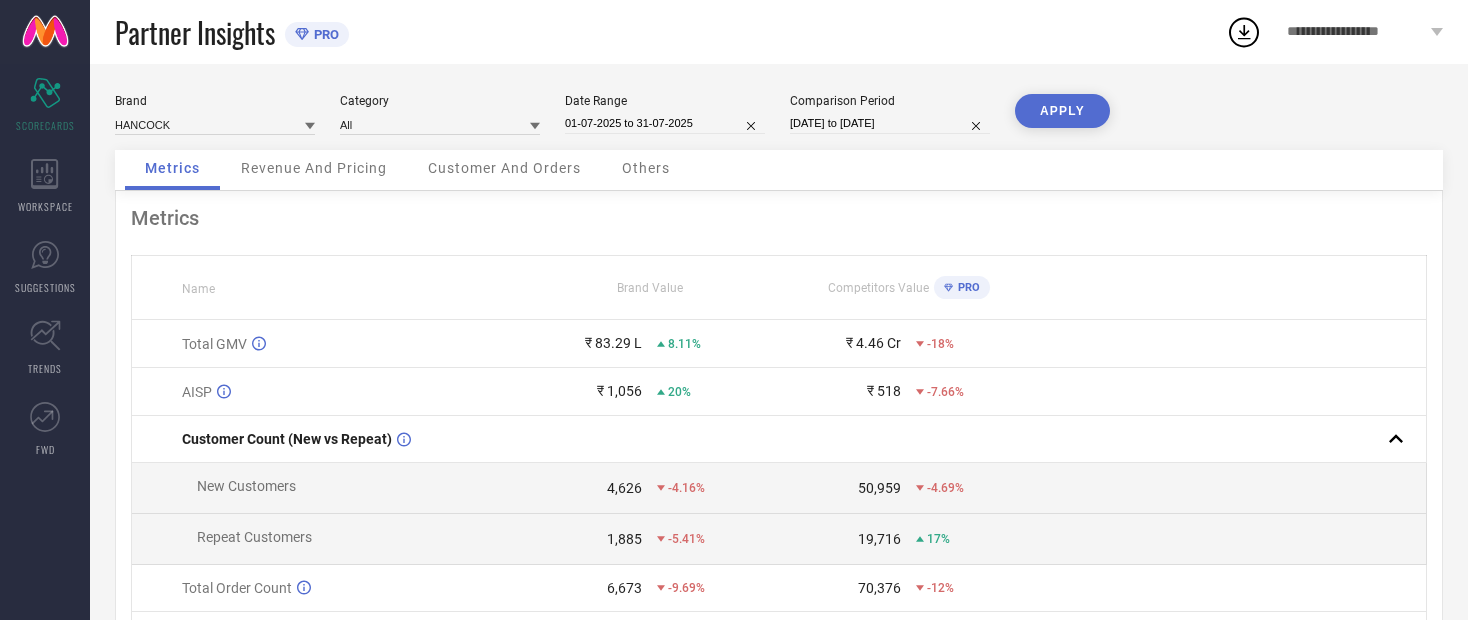 click on "APPLY" at bounding box center [1062, 111] 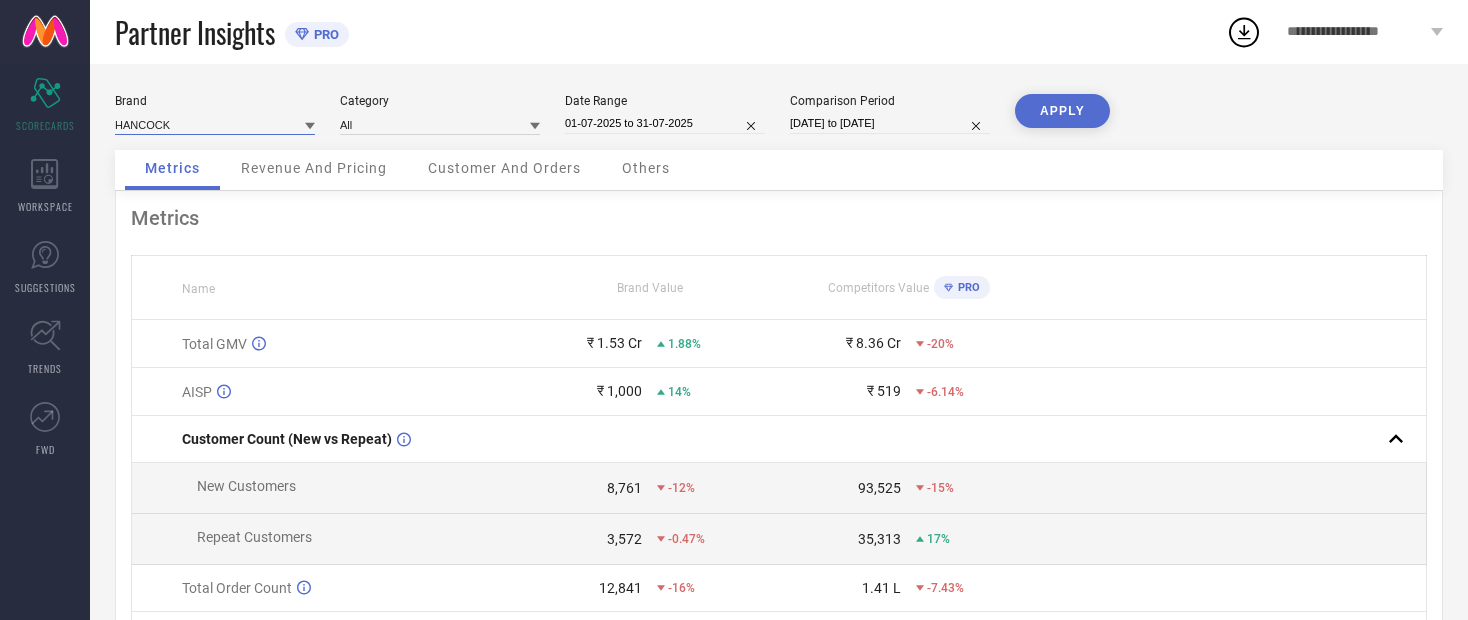 click at bounding box center (215, 124) 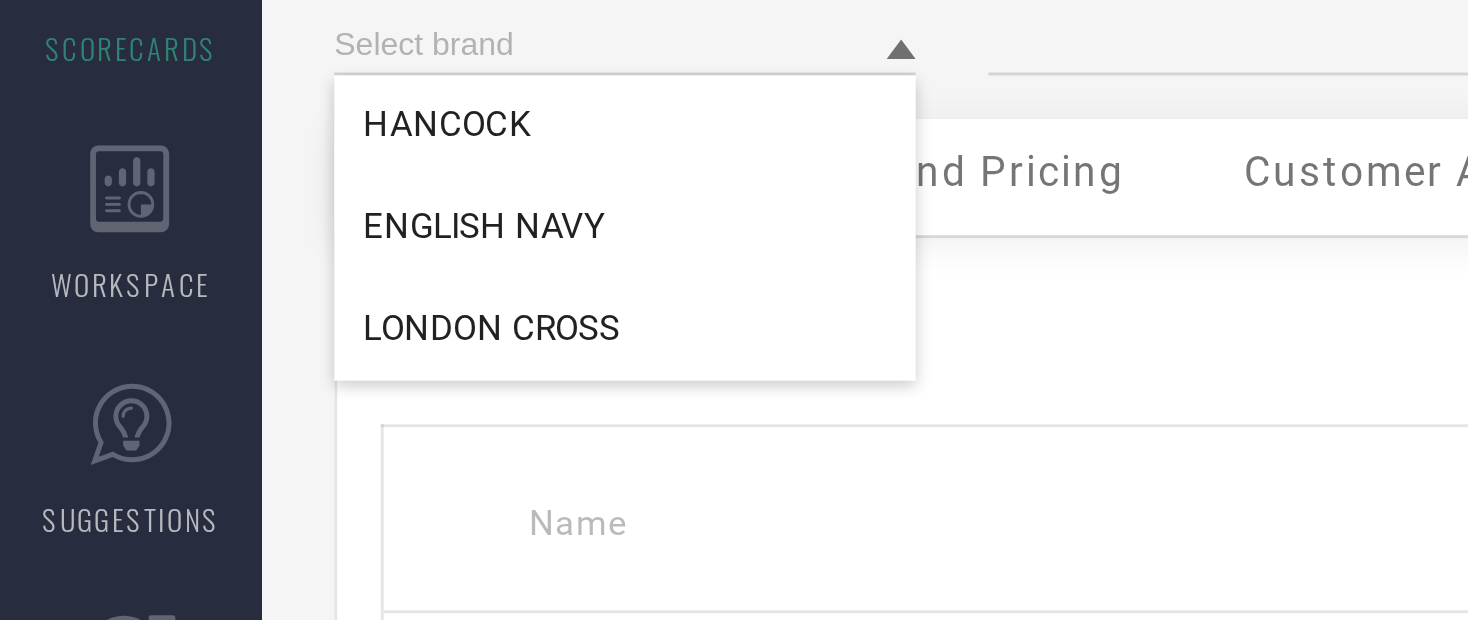 type on "All" 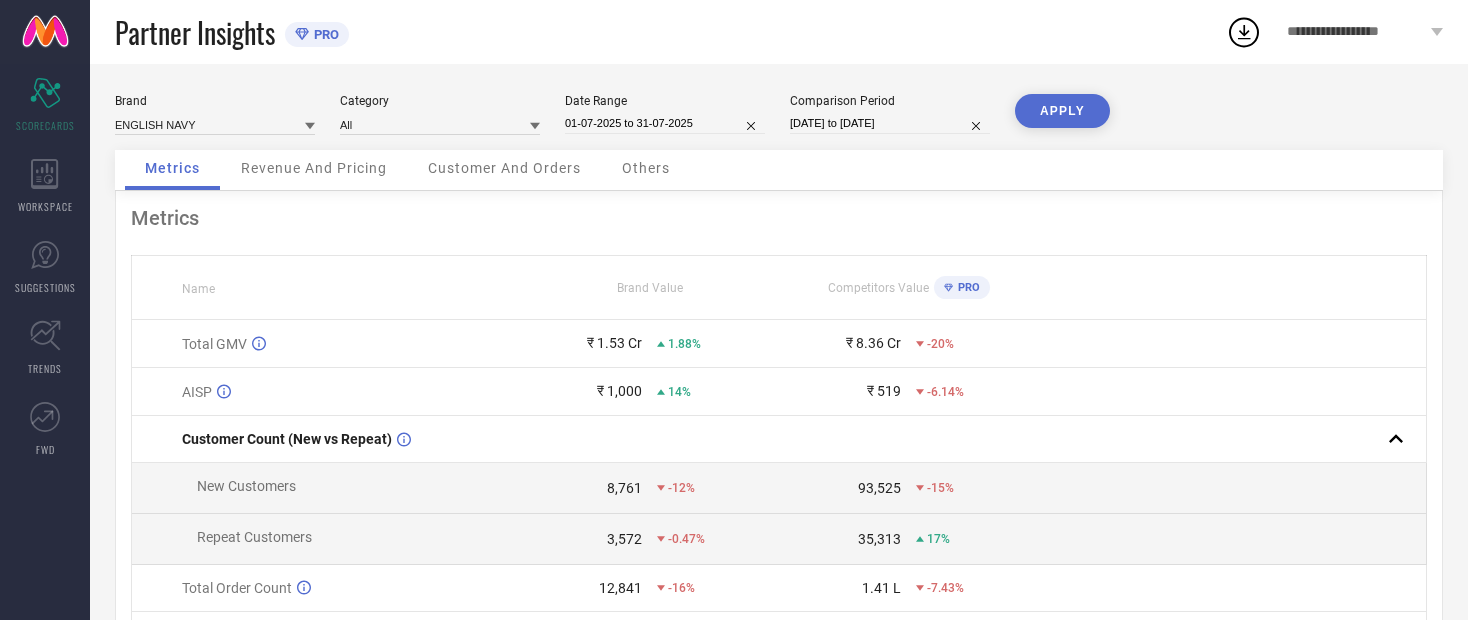 click on "APPLY" at bounding box center [1062, 111] 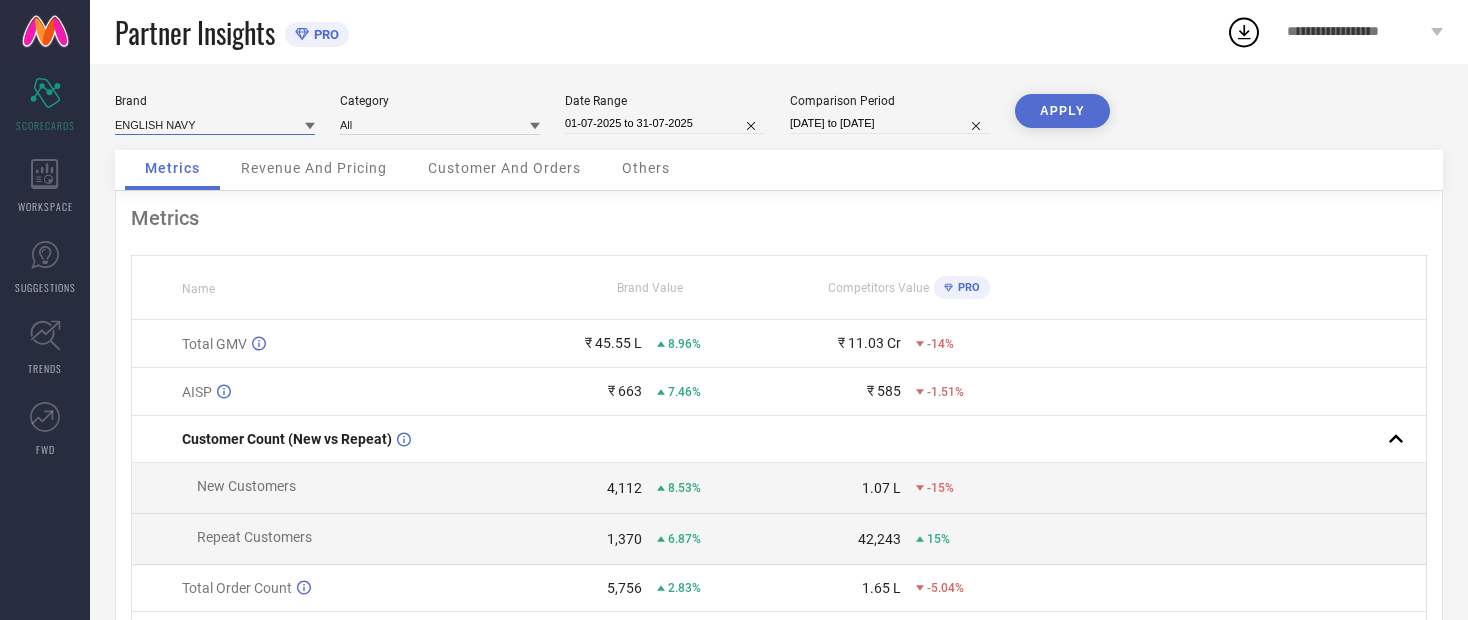 click at bounding box center (215, 124) 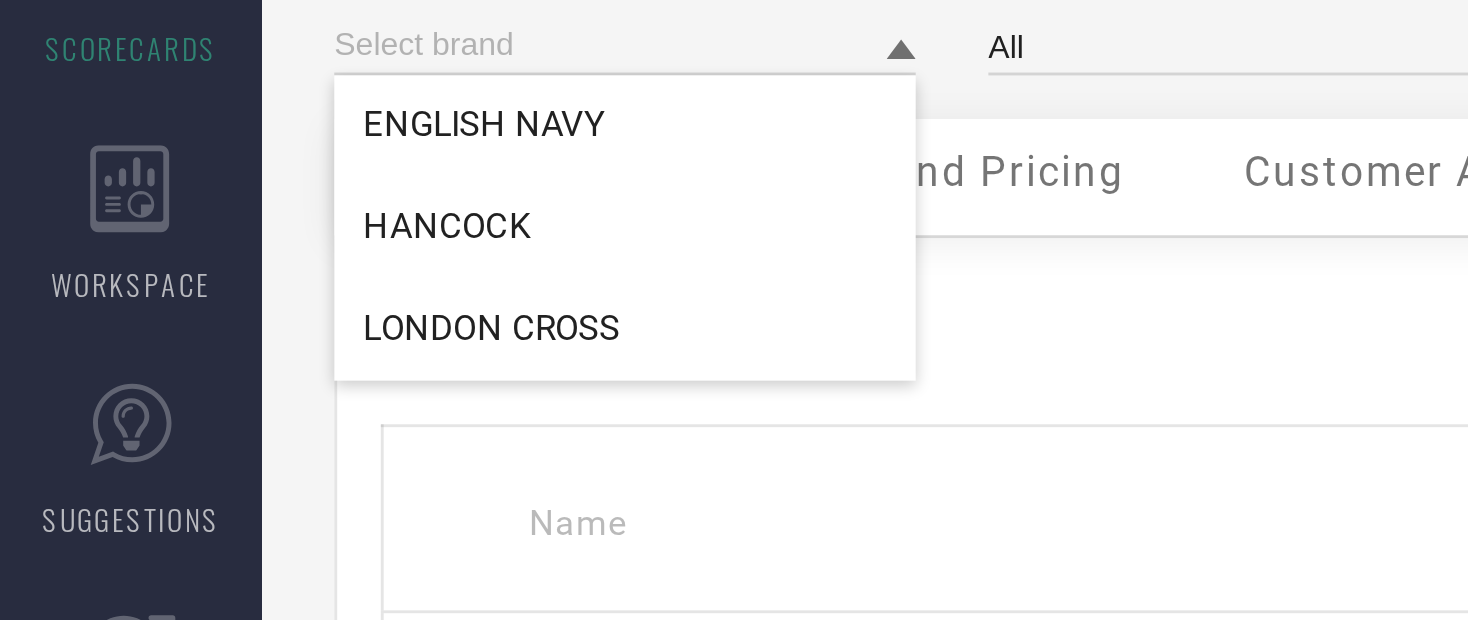 click on "Metrics Name Brand Value   Competitors Value   PRO Total GMV ₹ 45.55 L   8.96% ₹ 11.03 Cr   -14% AISP ₹ 663   7.46% ₹ 585   -1.51% Customer Count (New vs Repeat)  New Customers 4,112   8.53% 1.07 L   -15% Repeat Customers 1,370   6.87% 42,243   15% Total Order Count  5,756   2.83% 1.65 L   -5.04% Basket Size  791   5.9% 667   -9.74% Return Percentage  18.1 %   -8.82% 21.05 %   -9.02% Style Count  374   6.86% 14,545   21%" at bounding box center [779, 497] 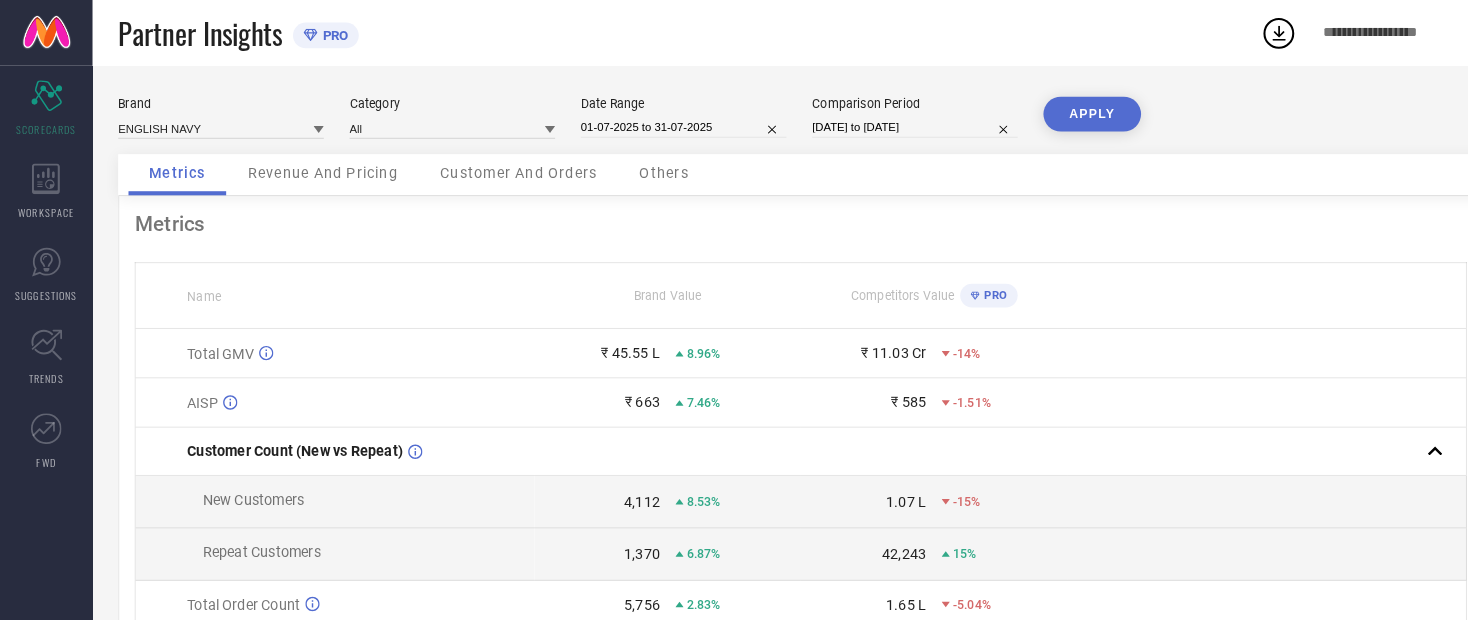 select on "6" 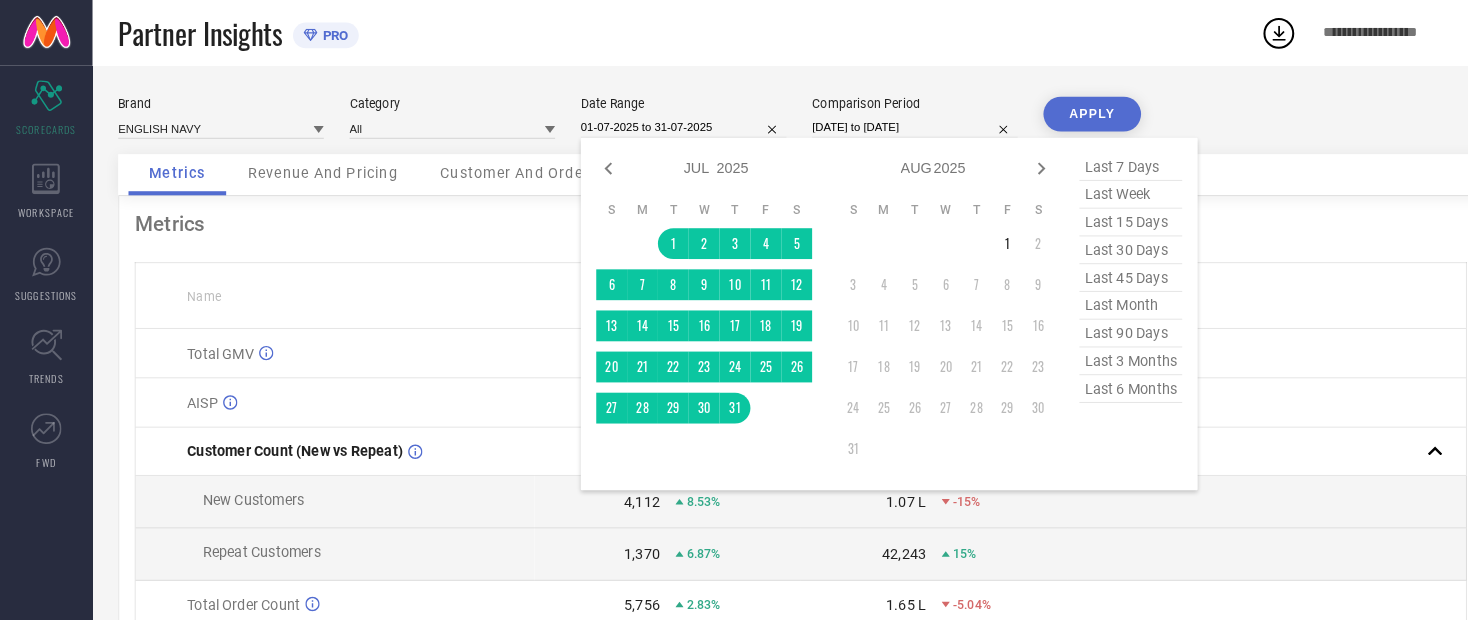 type on "After [DATE]" 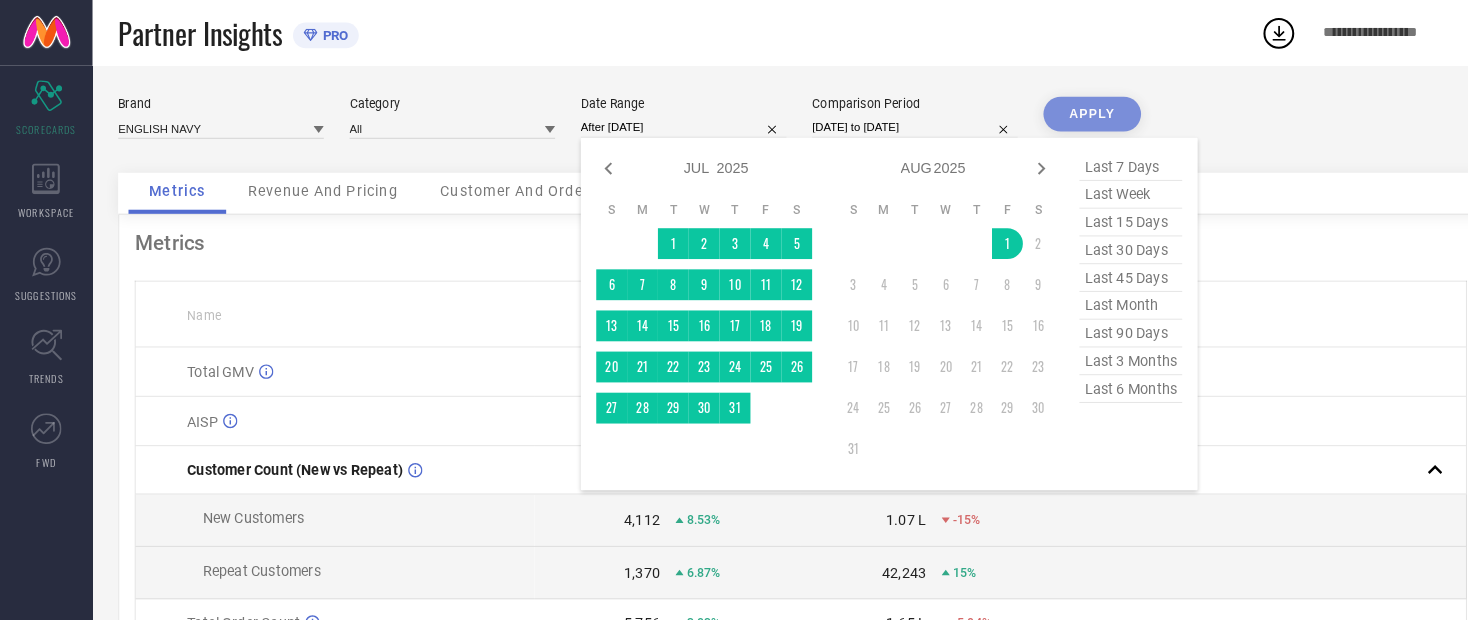 click on "Comparison Period" at bounding box center (890, 101) 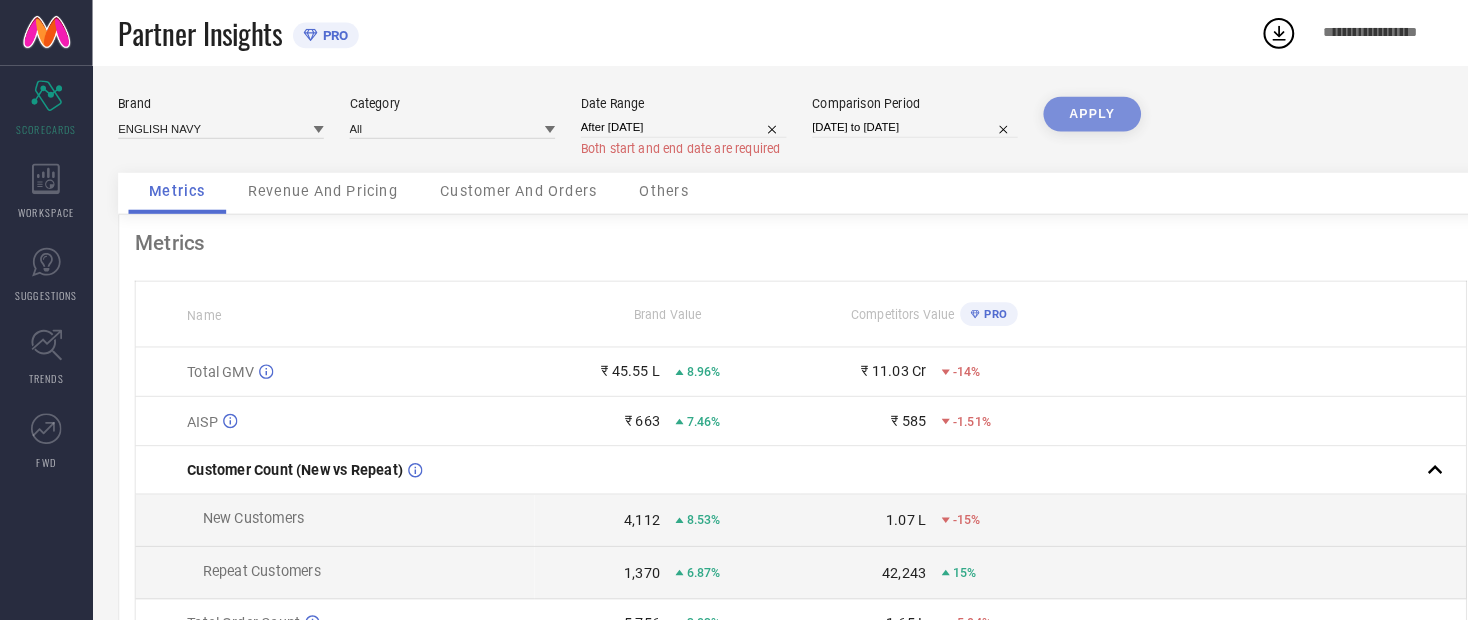 select on "6" 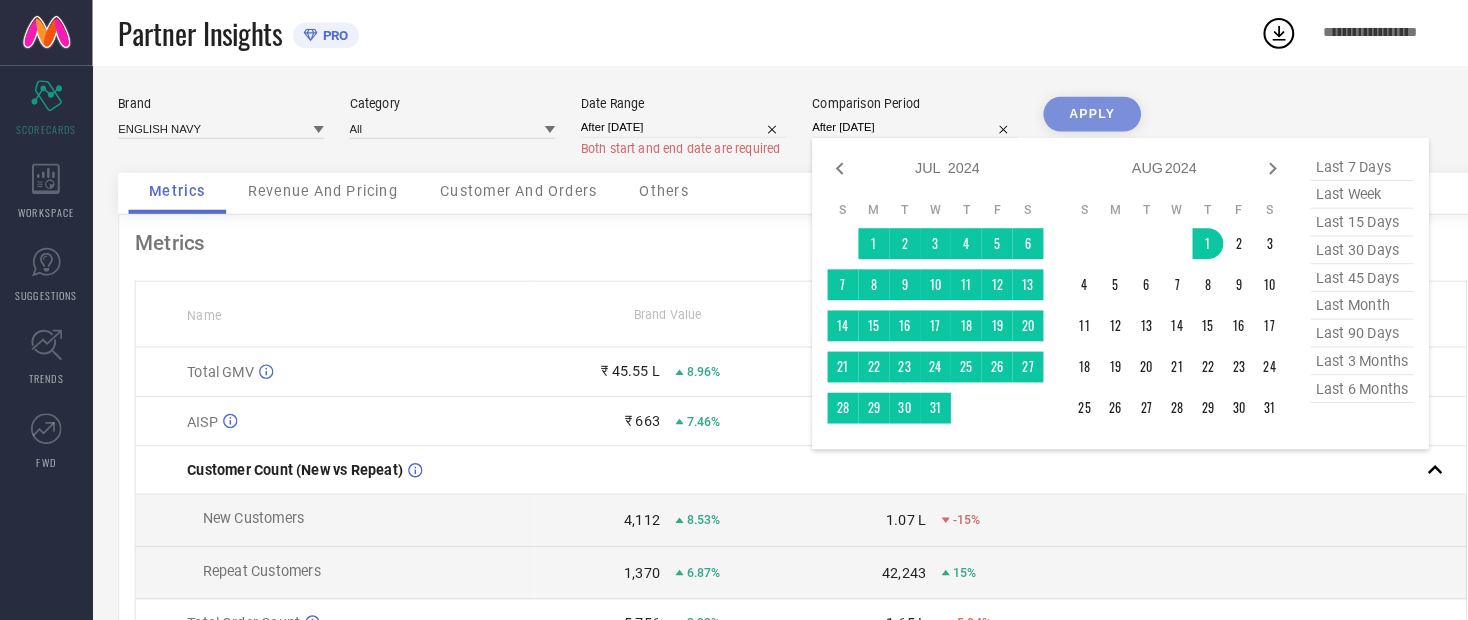 type on "[DATE] to [DATE]" 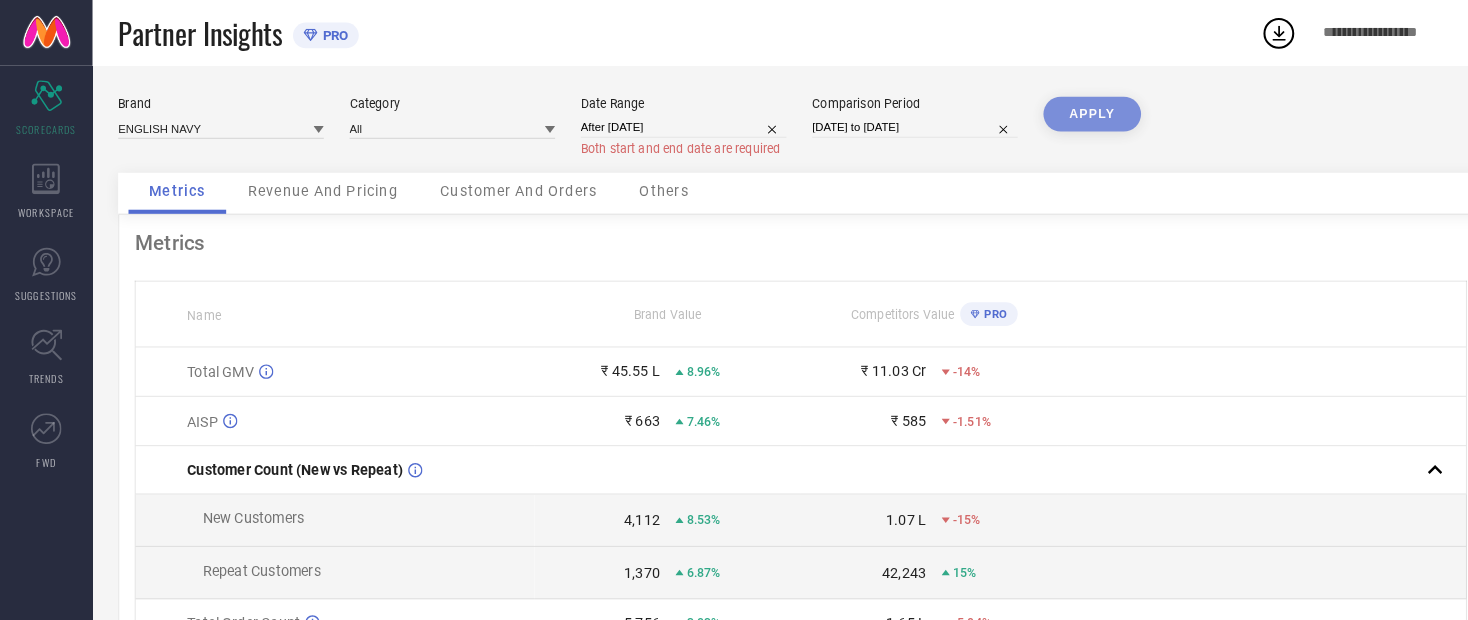 select on "7" 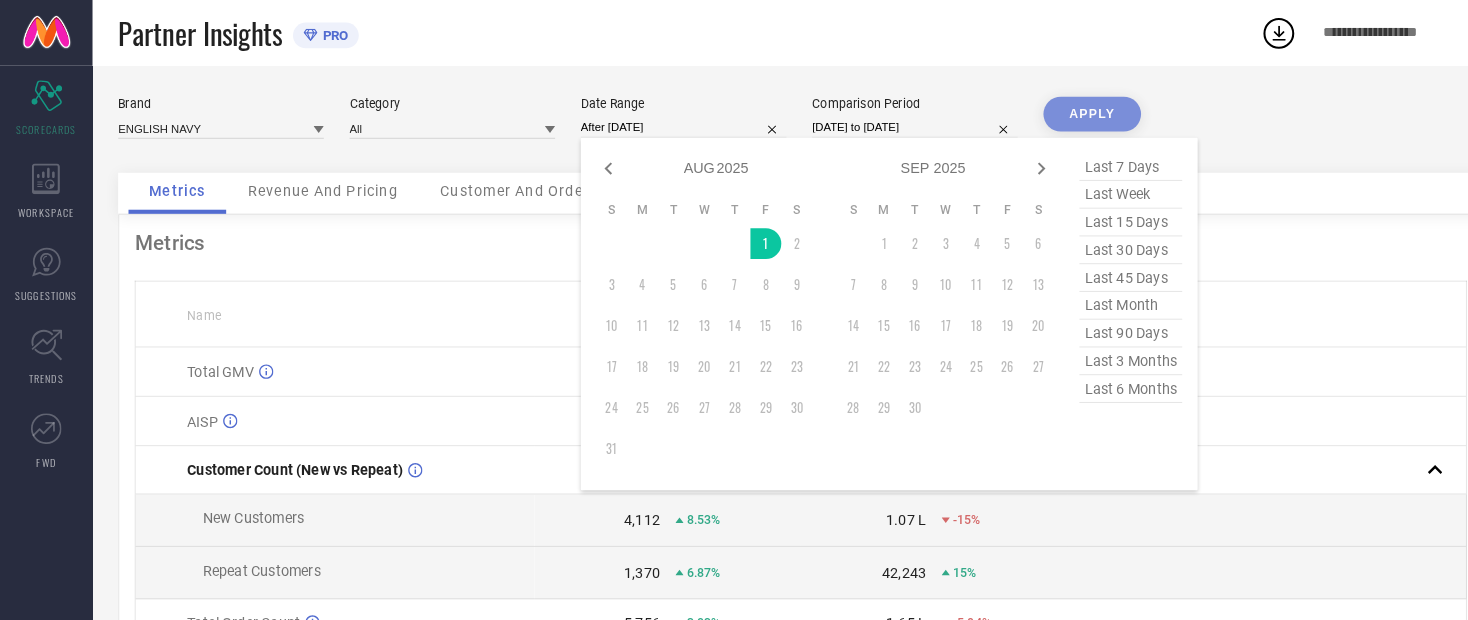 type on "After [DATE]" 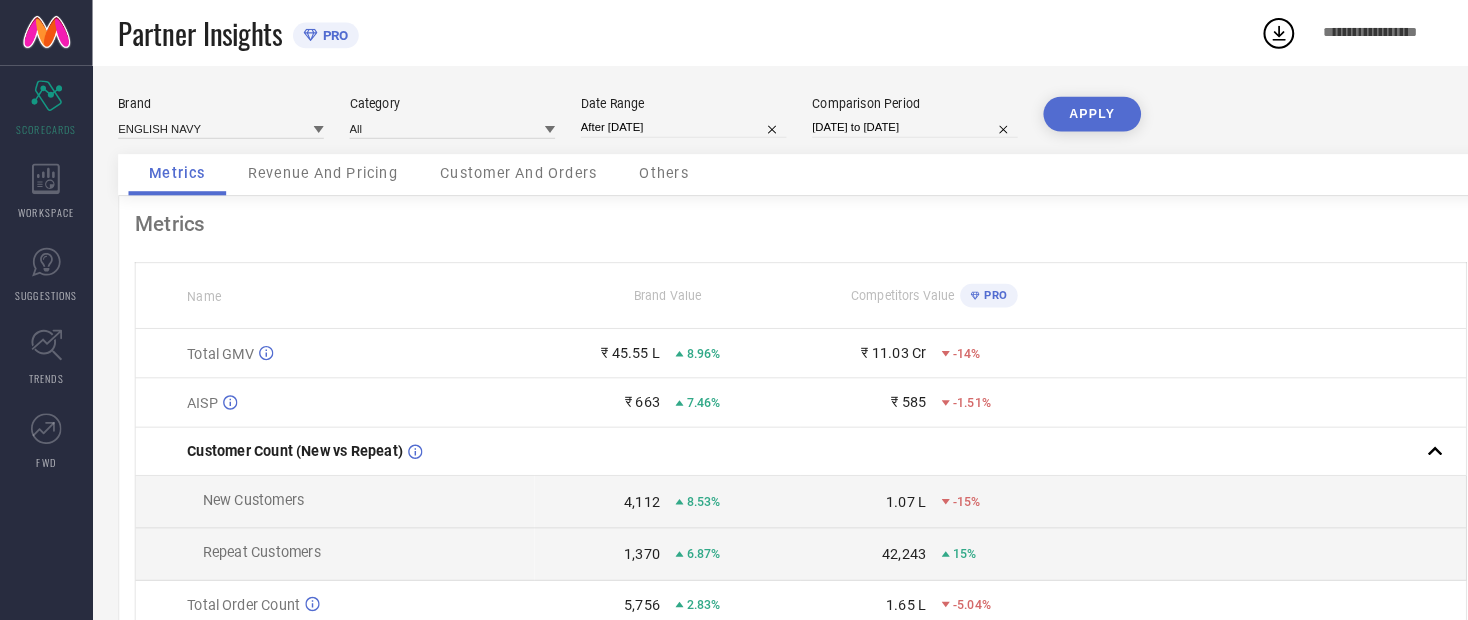 click on "APPLY" at bounding box center [1062, 111] 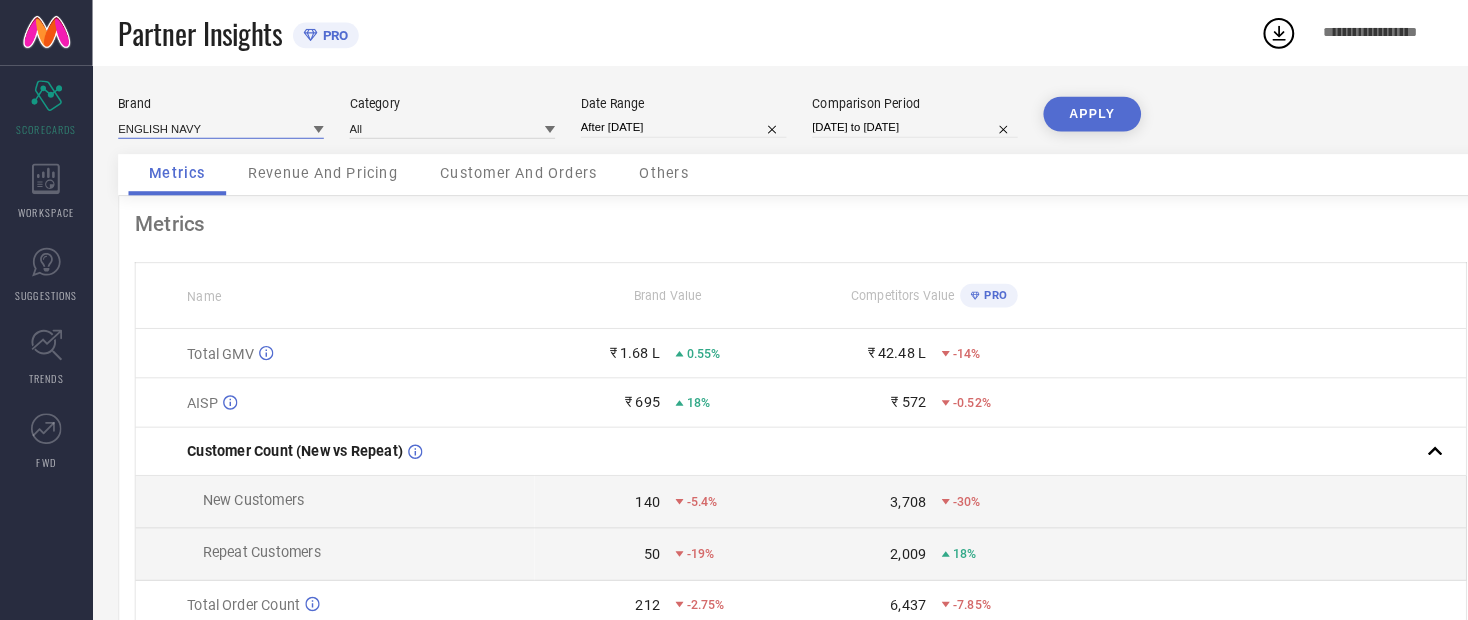 click at bounding box center [215, 124] 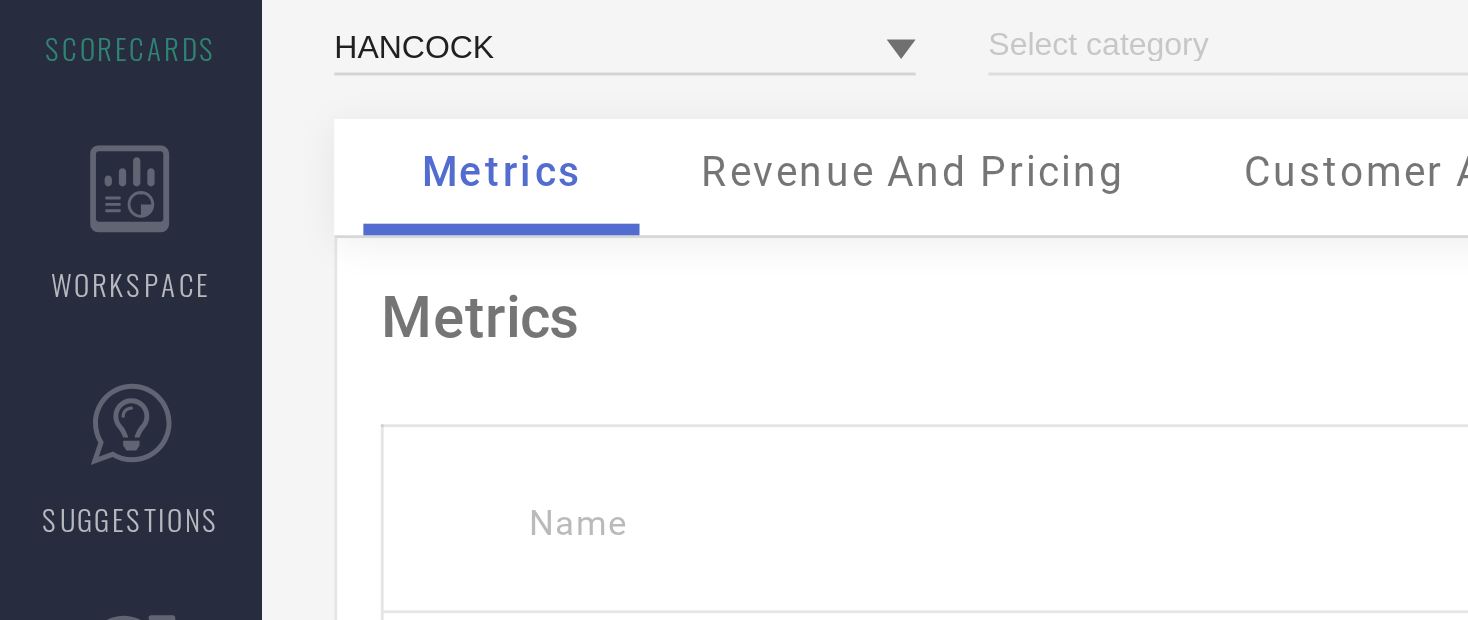 type on "All" 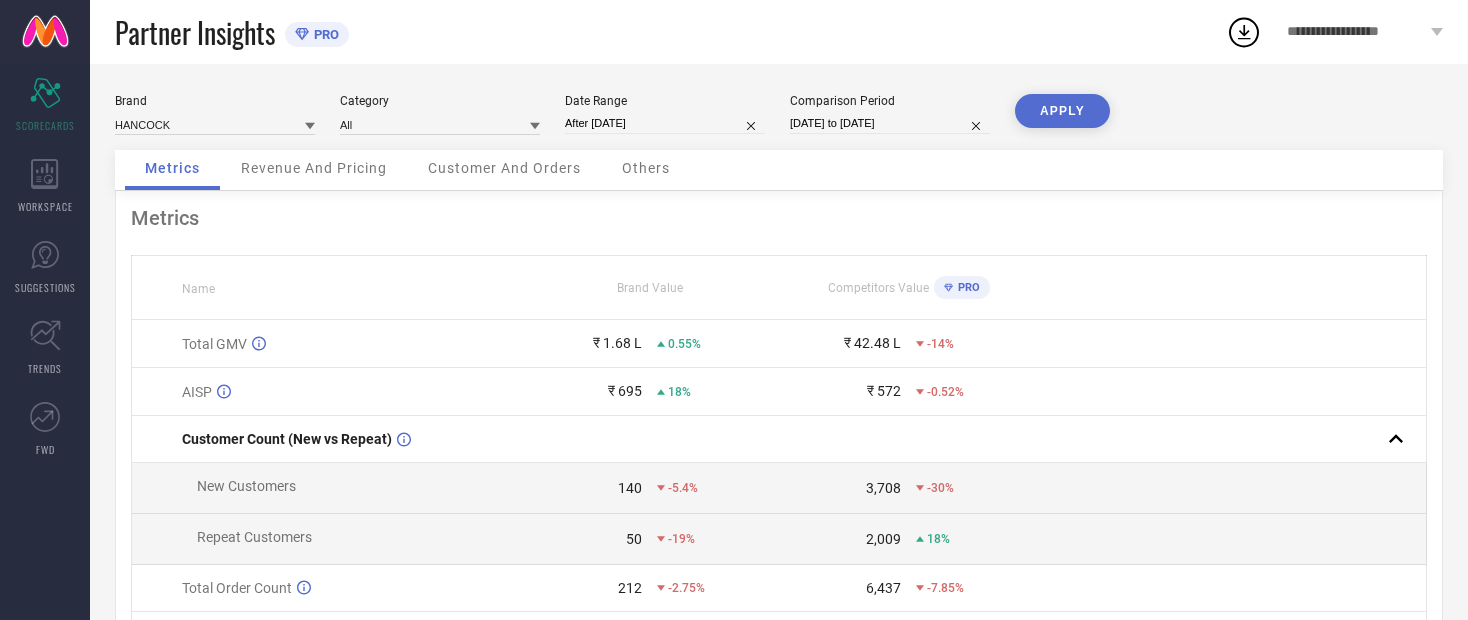 click on "Revenue And Pricing" at bounding box center [314, 168] 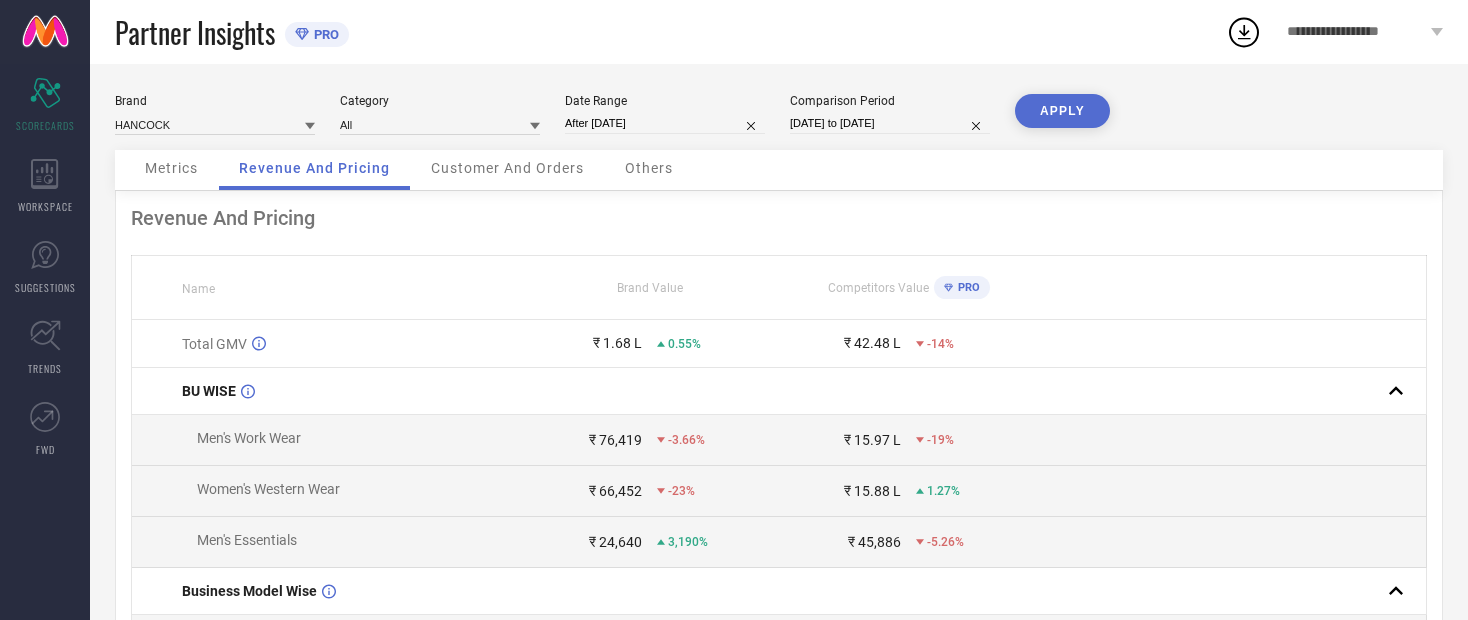 click on "APPLY" at bounding box center [1062, 111] 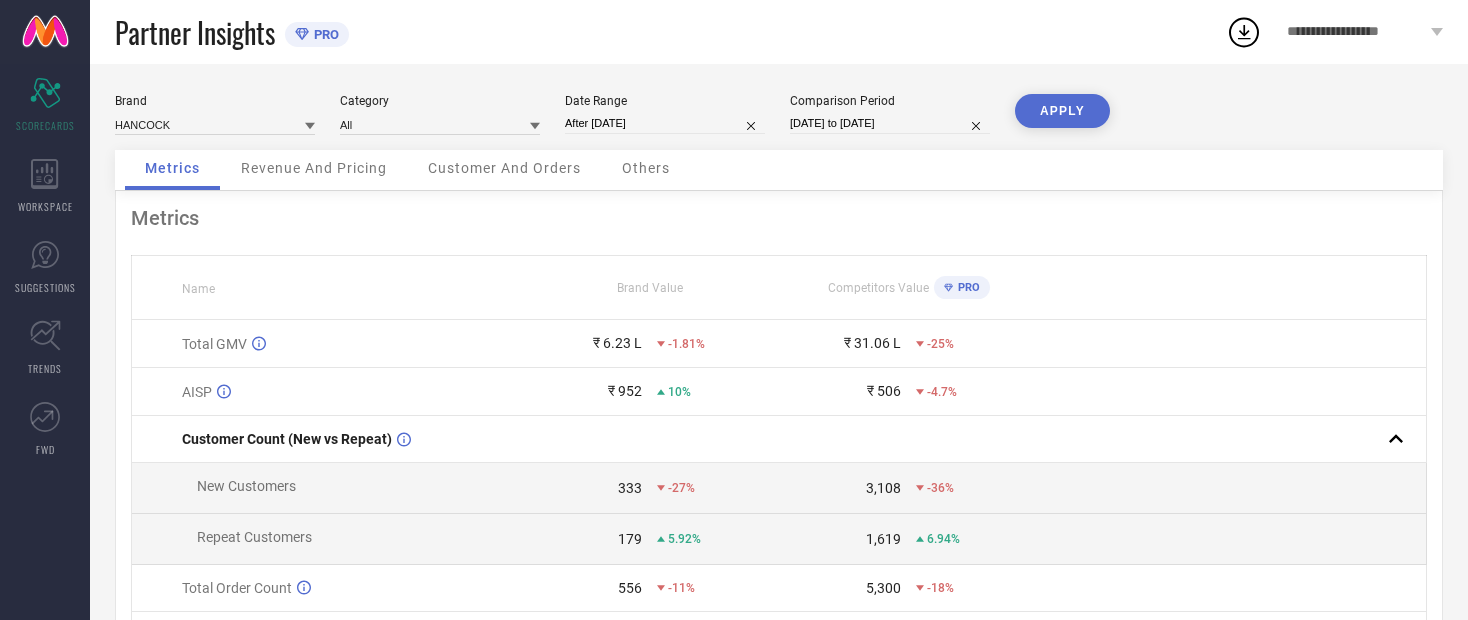 click on "[DATE] to [DATE]" at bounding box center (890, 123) 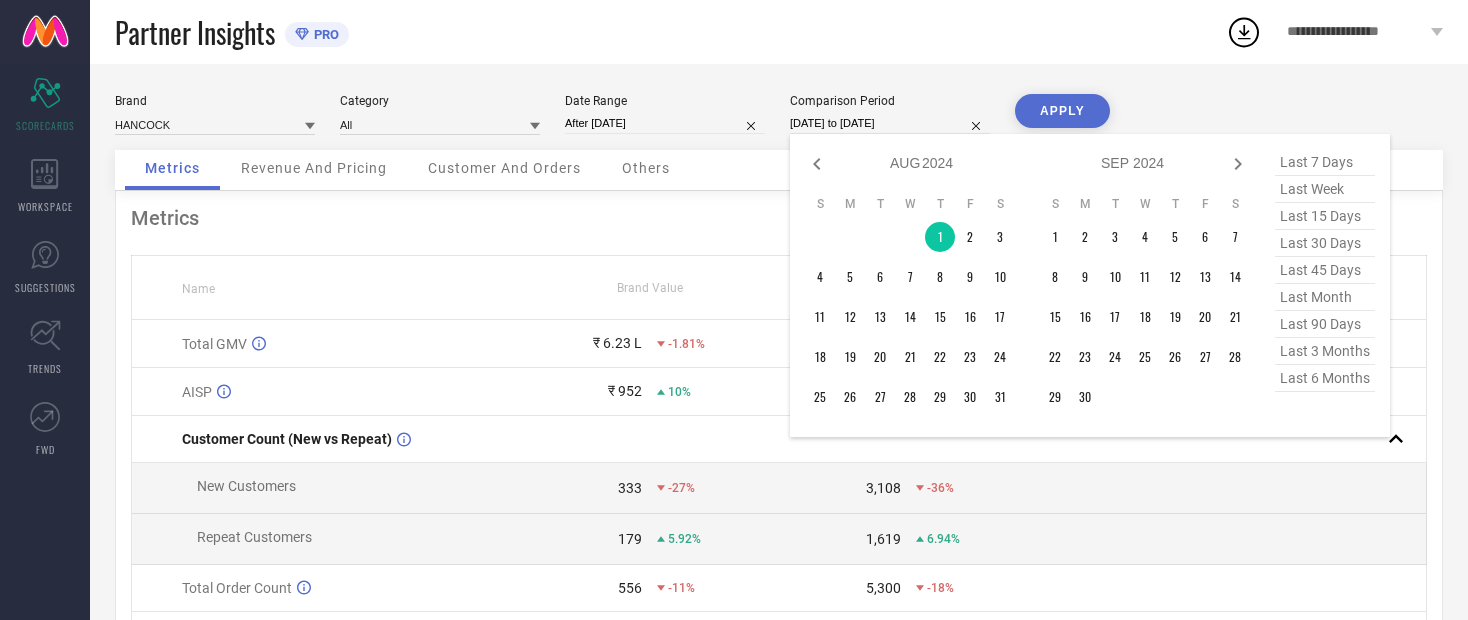 click on "Customer And Orders" at bounding box center [504, 170] 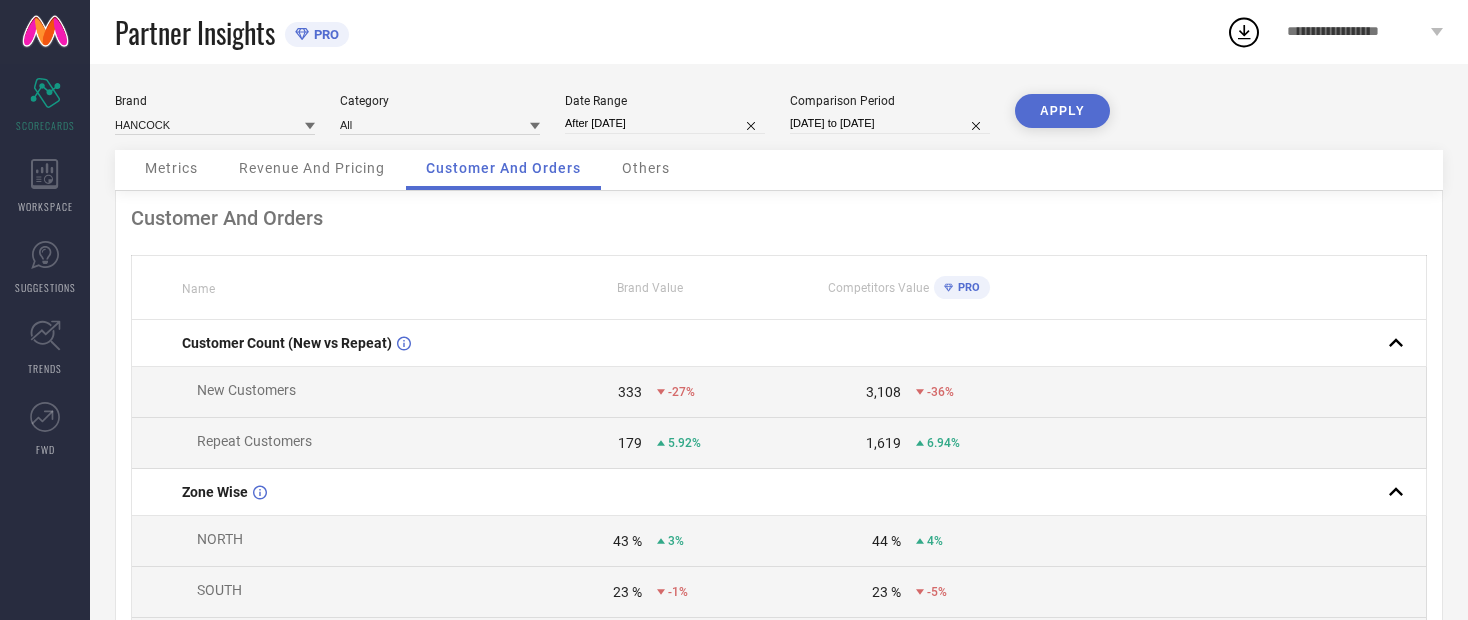 select on "7" 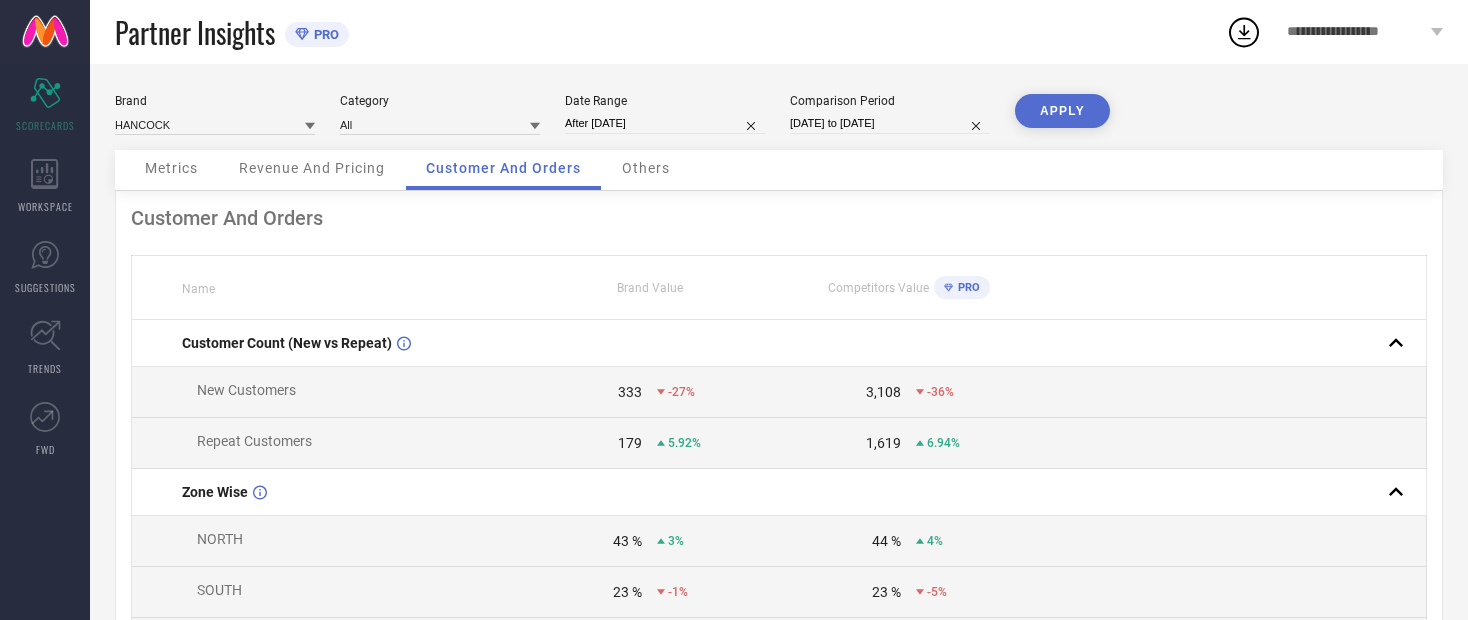 select on "8" 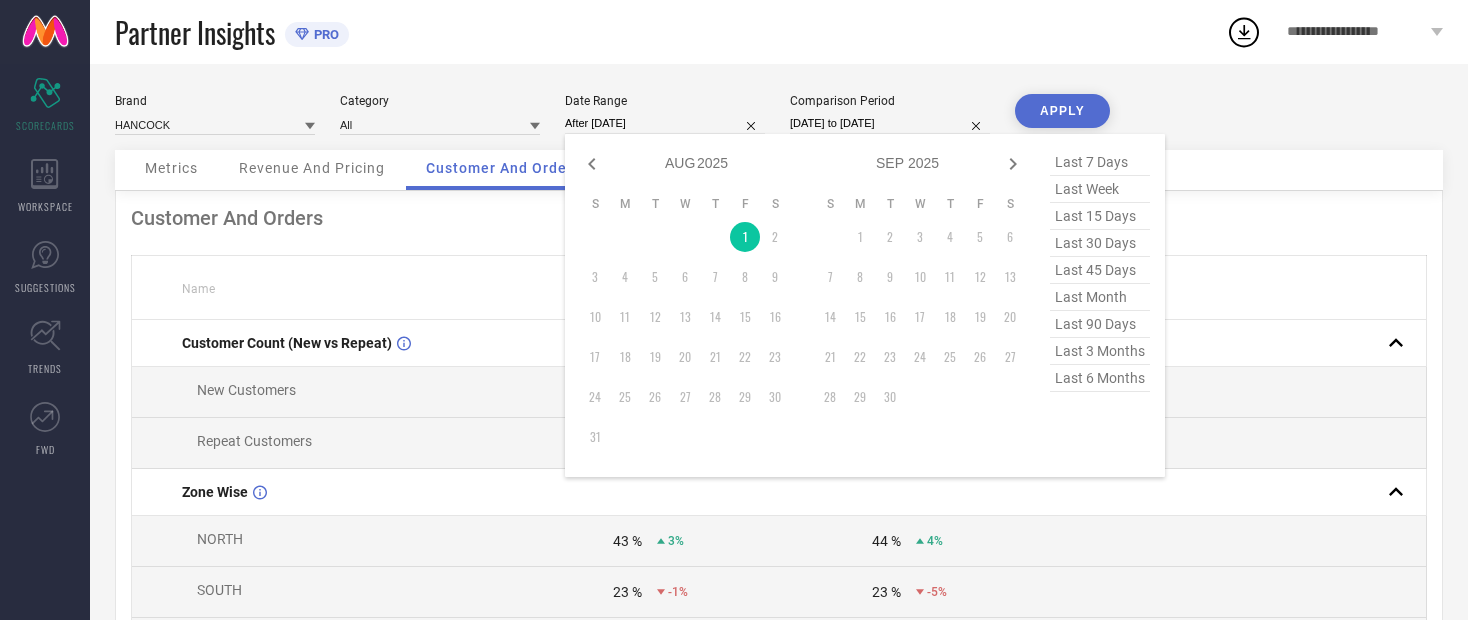 click on "Brand HANCOCK Category All Date Range [DATE] to [DATE] Jan Feb Mar Apr May Jun Jul Aug Sep Oct Nov Dec 2015 2016 2017 2018 2019 2020 2021 2022 2023 2024 2025 2026 2027 2028 2029 2030 2031 2032 2033 2034 S M T W T F S 1 2 3 4 5 6 7 8 9 10 11 12 13 14 15 16 17 18 19 20 21 22 23 24 25 26 27 28 29 30 31 Jan Feb Mar Apr May Jun Jul Aug Sep Oct Nov Dec 2015 2016 2017 2018 2019 2020 2021 2022 2023 2024 2025 2026 2027 2028 2029 2030 2031 2032 2033 2034 S M T W T F S 1 2 3 4 5 6 7 8 9 10 11 12 13 14 15 16 17 18 19 20 21 22 23 24 25 26 27 28 29 30 last 7 days last week last 15 days last 30 days last 45 days last month last 90 days last 3 months last 6 months Comparison Period [DATE] to [DATE] APPLY" at bounding box center (779, 122) 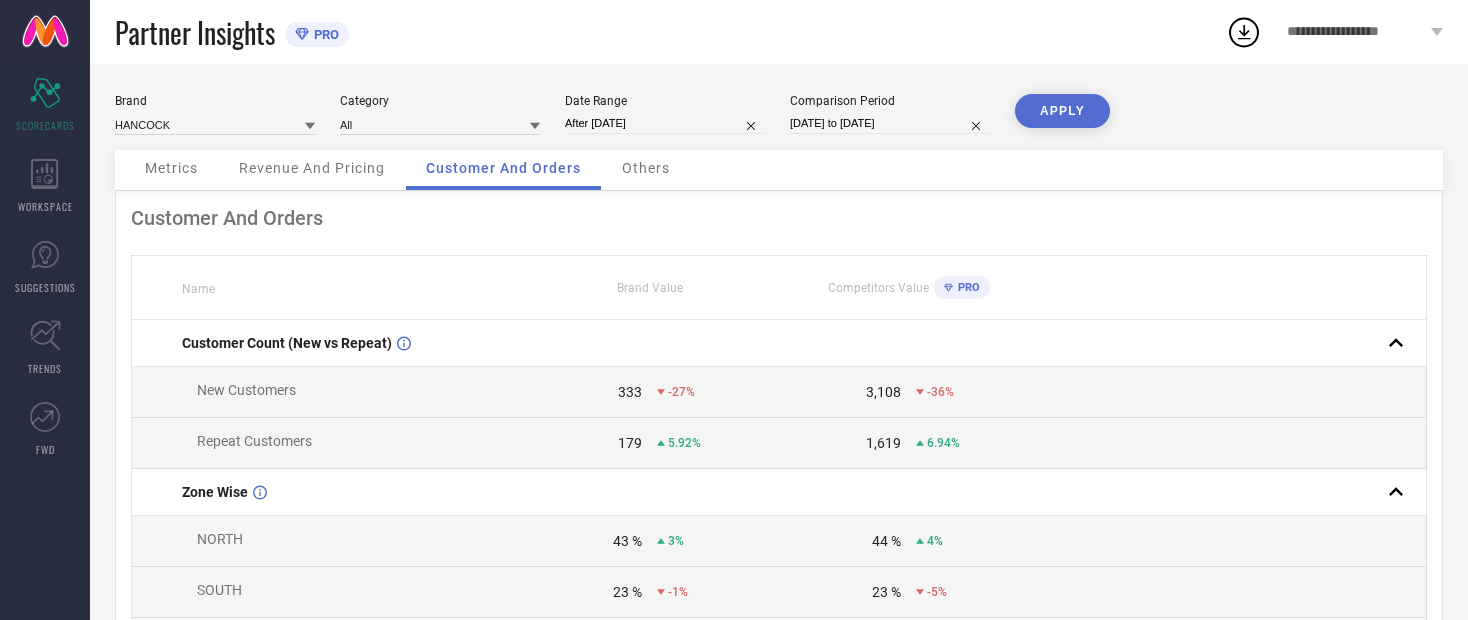 click on "Metrics" at bounding box center (171, 168) 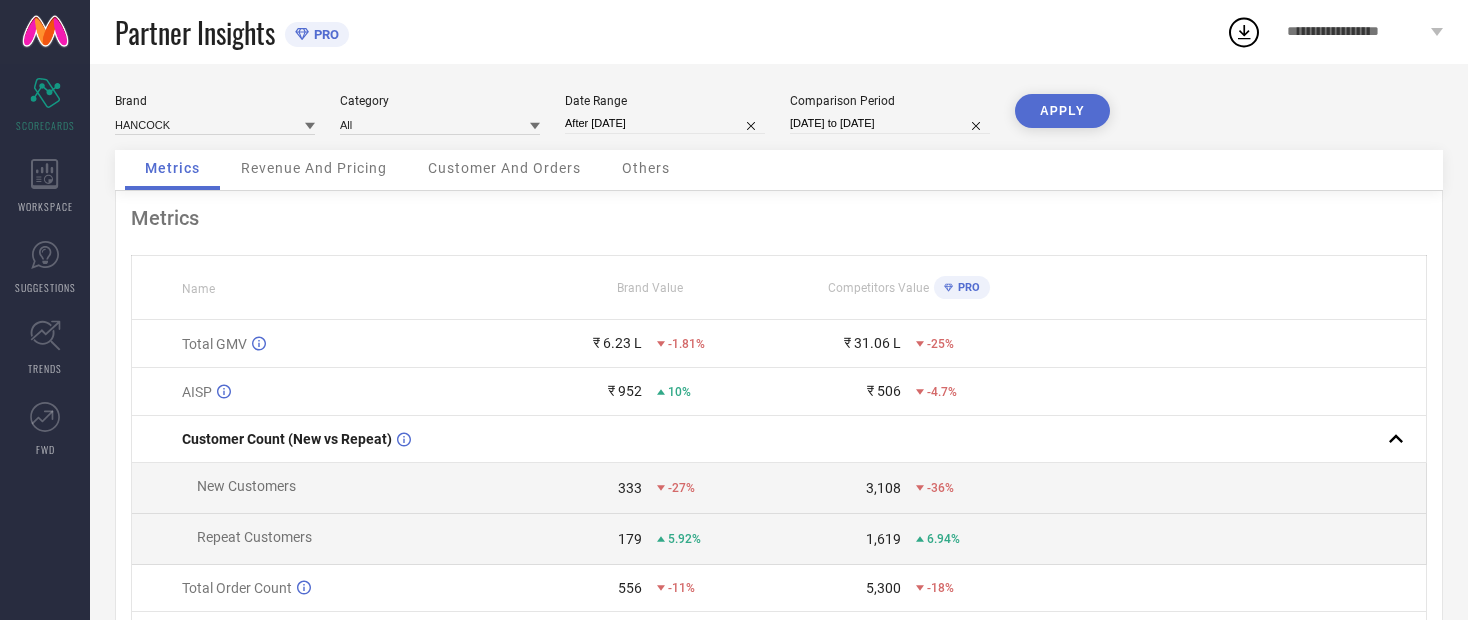 scroll, scrollTop: 7, scrollLeft: 0, axis: vertical 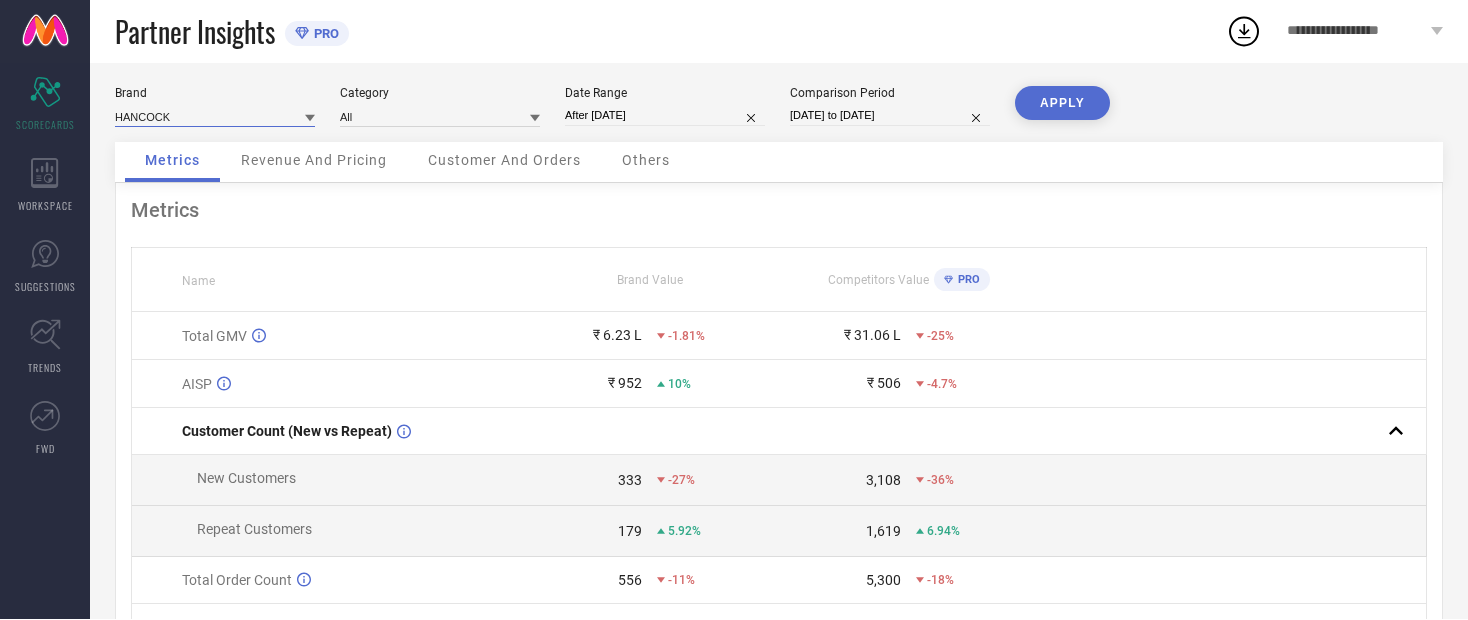 click at bounding box center [215, 117] 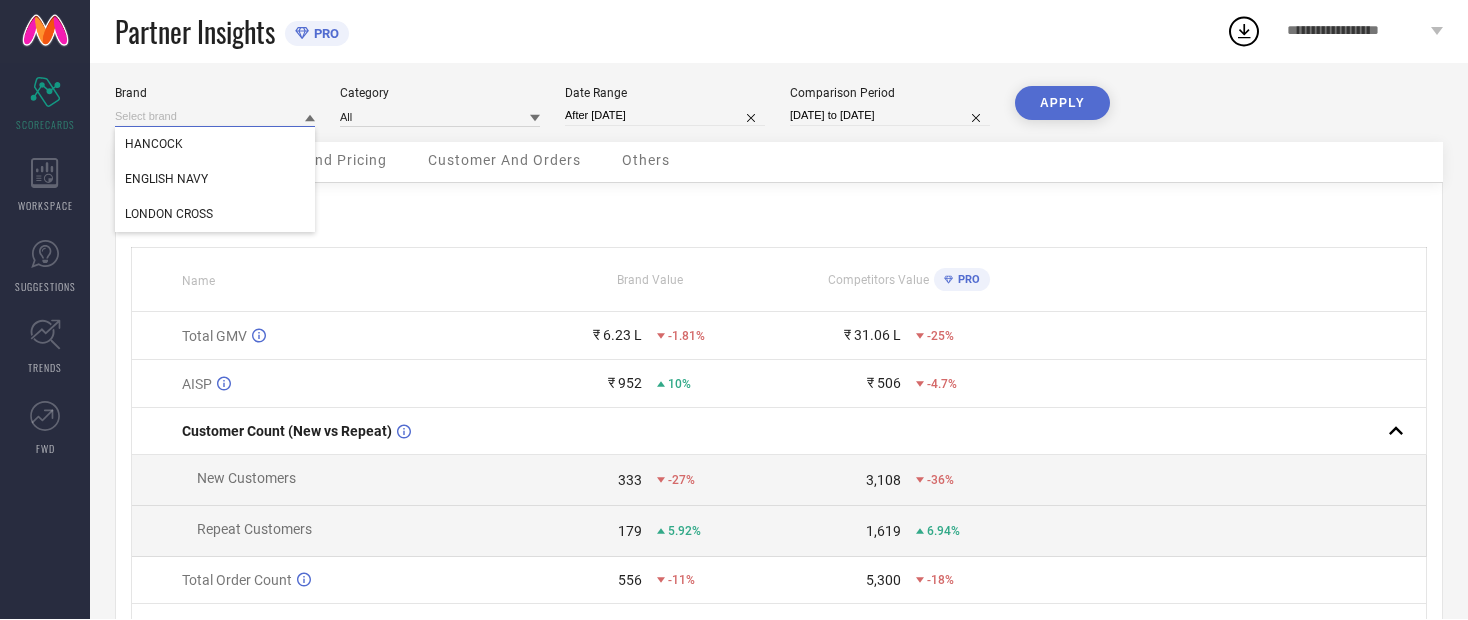 scroll, scrollTop: 8, scrollLeft: 0, axis: vertical 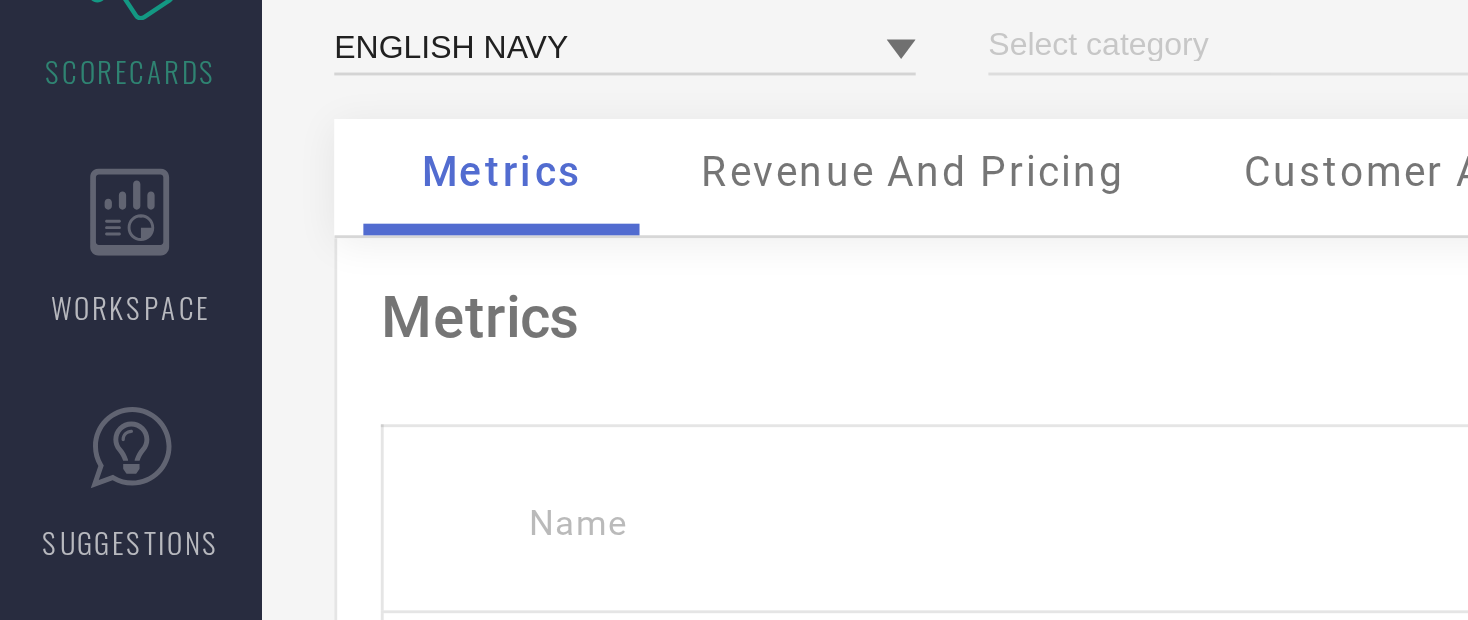 type on "All" 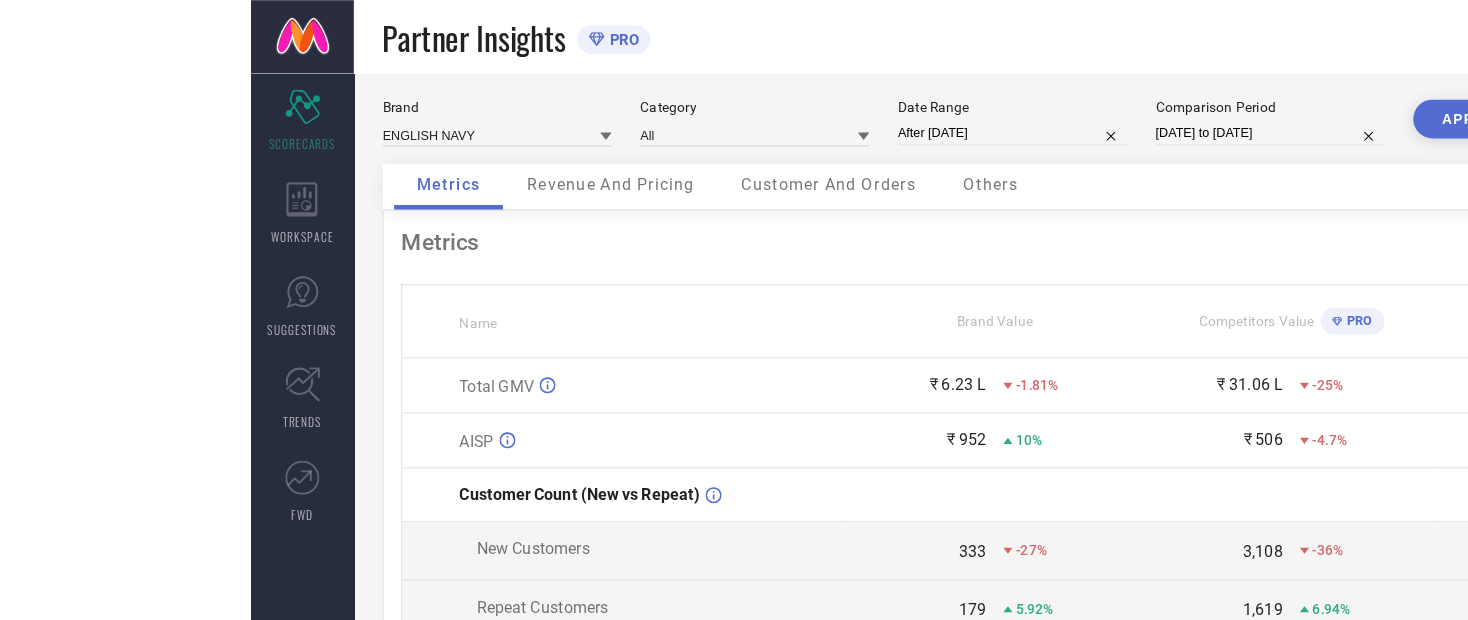 scroll, scrollTop: 6, scrollLeft: 0, axis: vertical 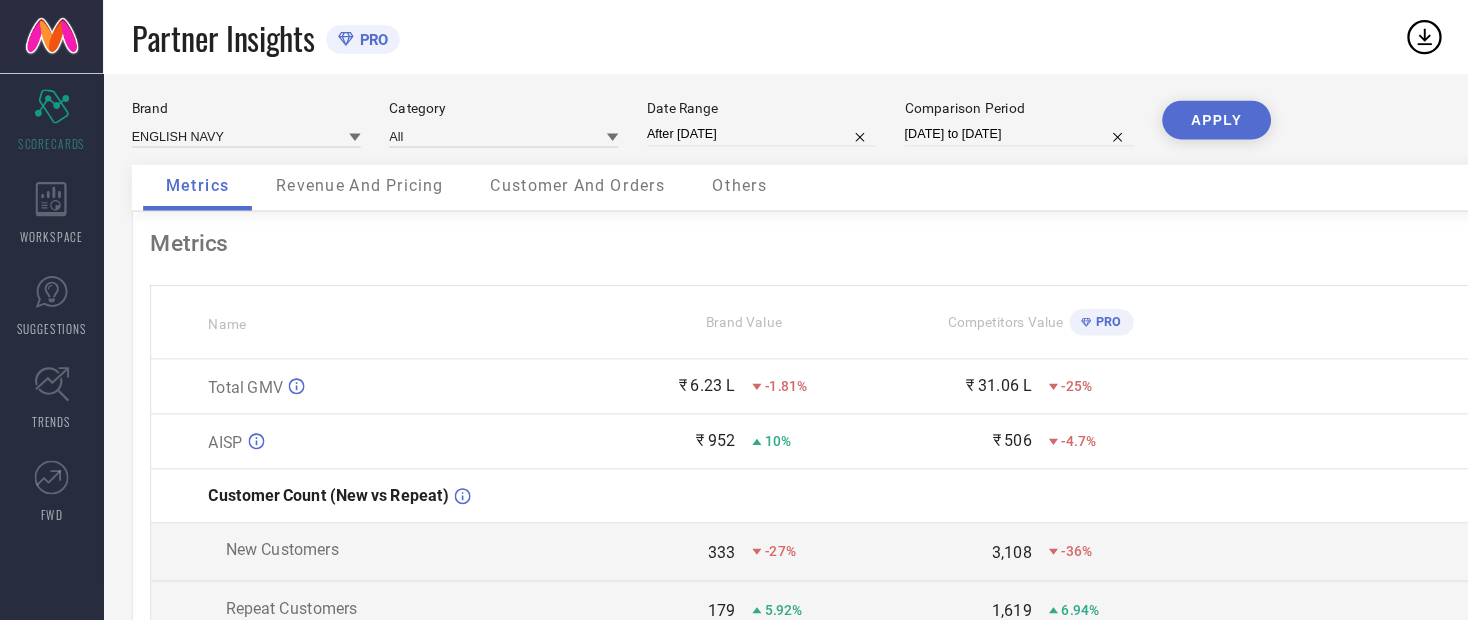 click on "APPLY" at bounding box center (1062, 105) 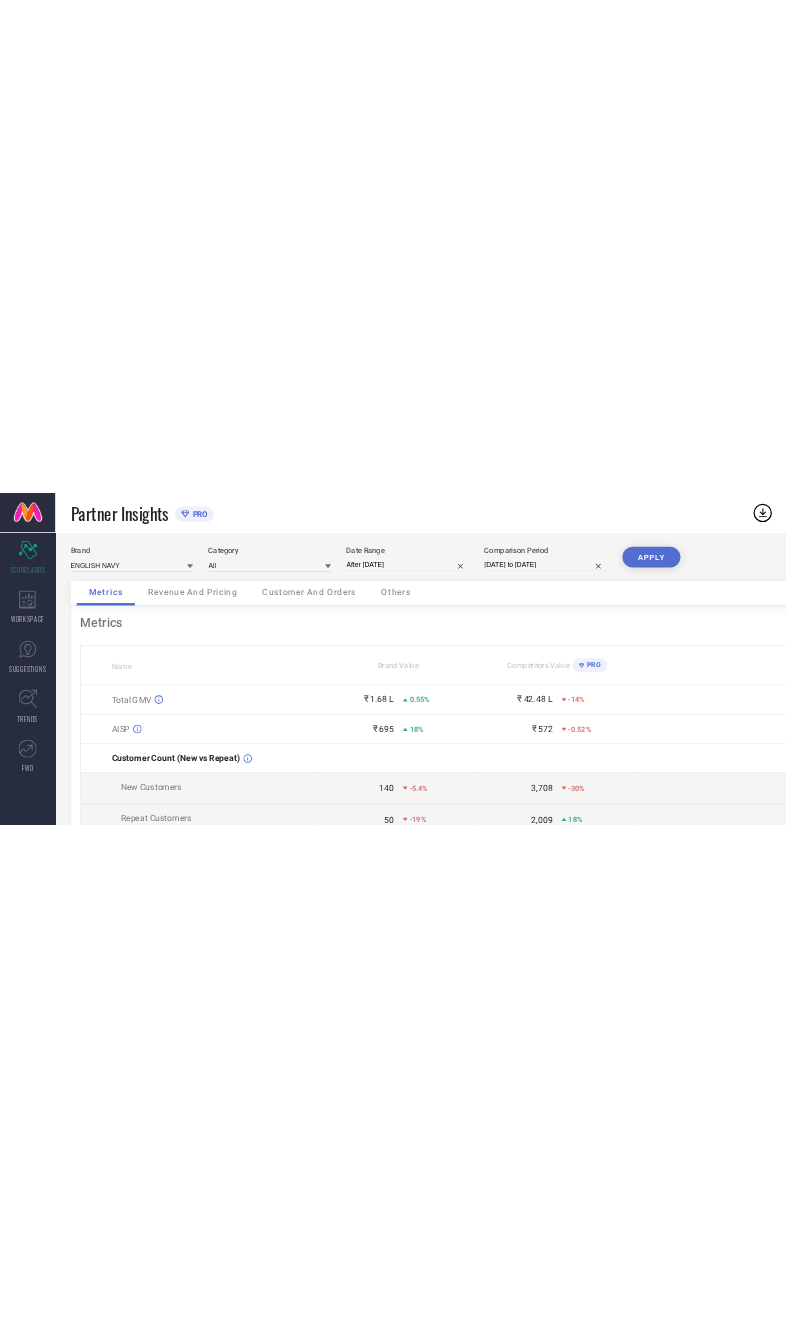 scroll, scrollTop: 0, scrollLeft: 0, axis: both 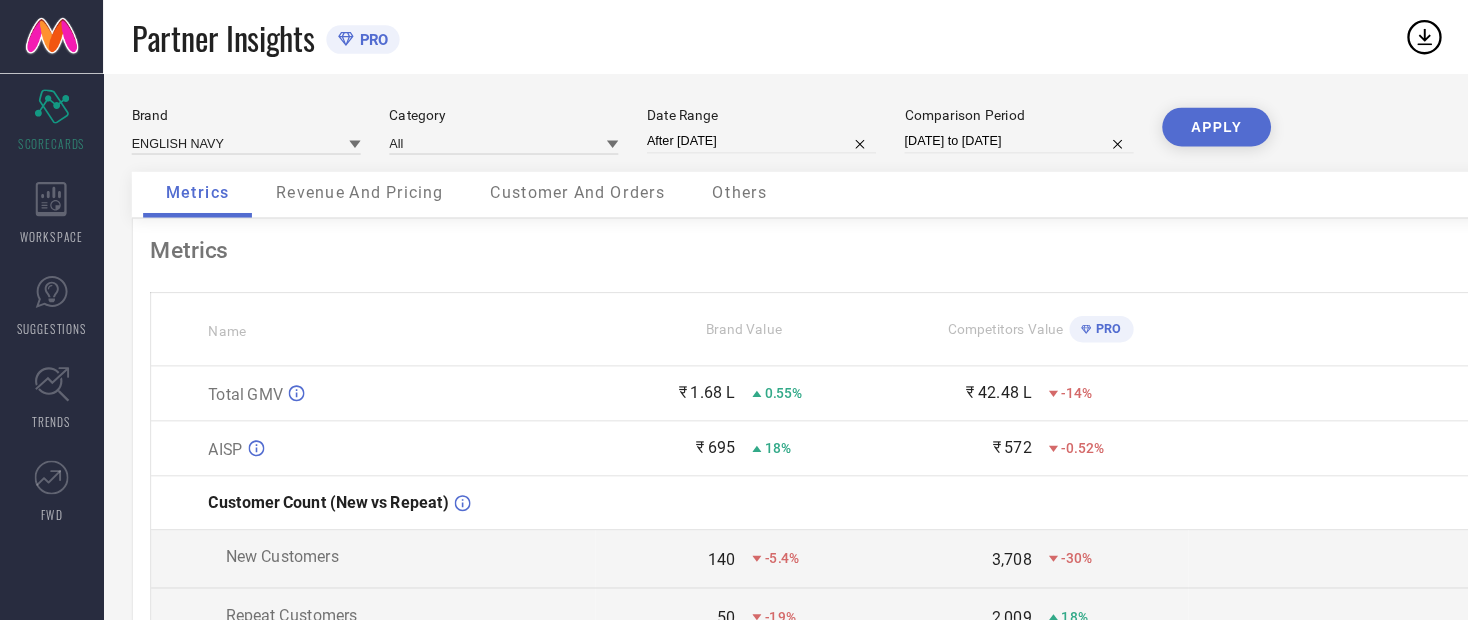 select on "7" 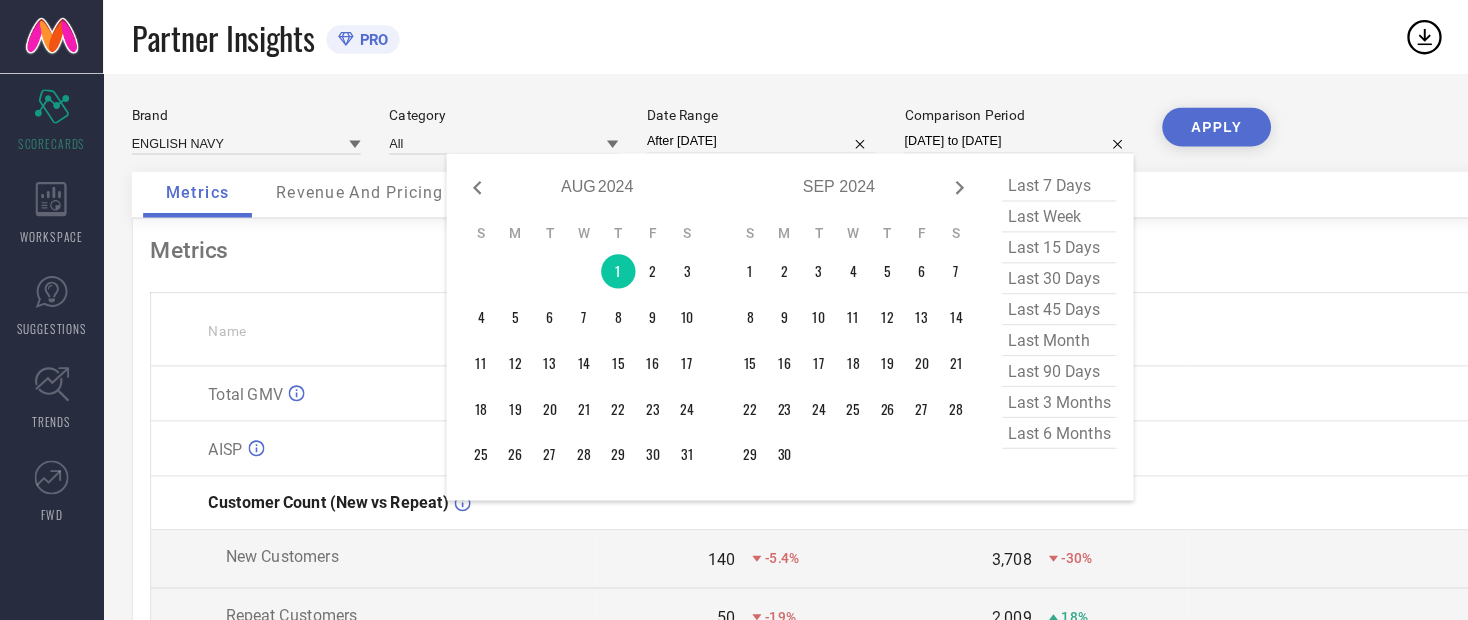 click 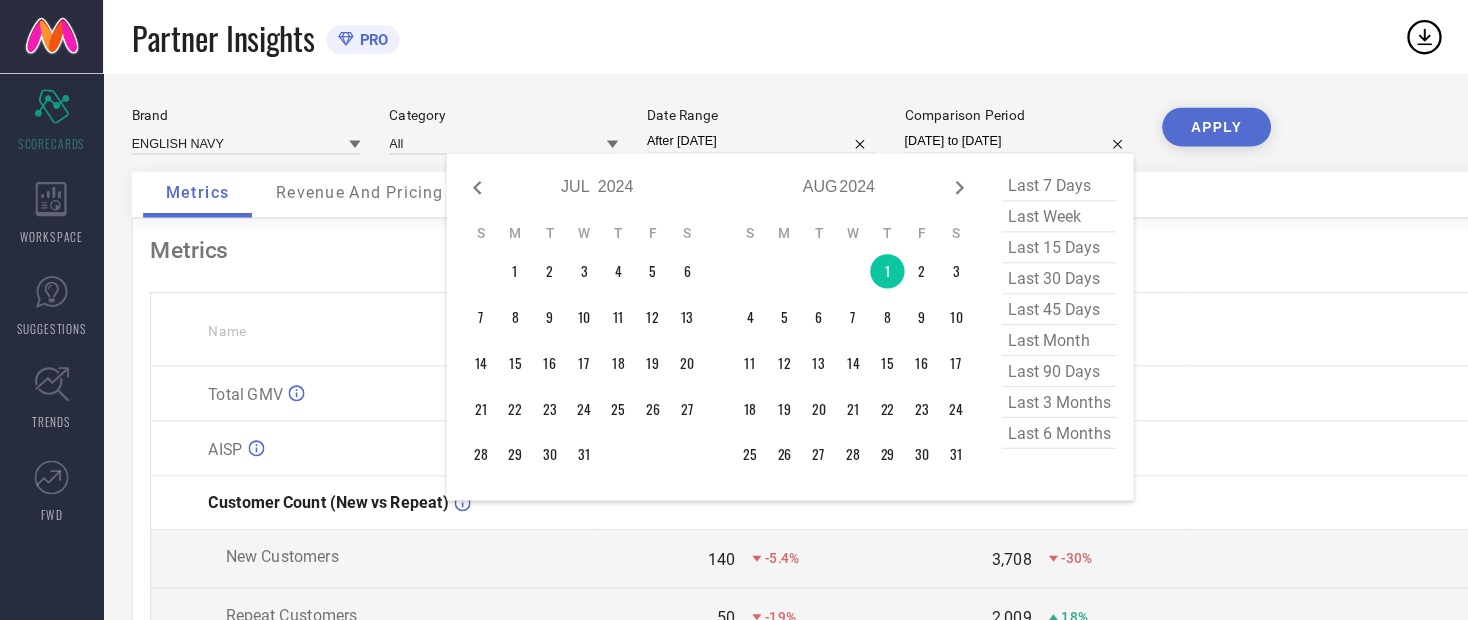 click 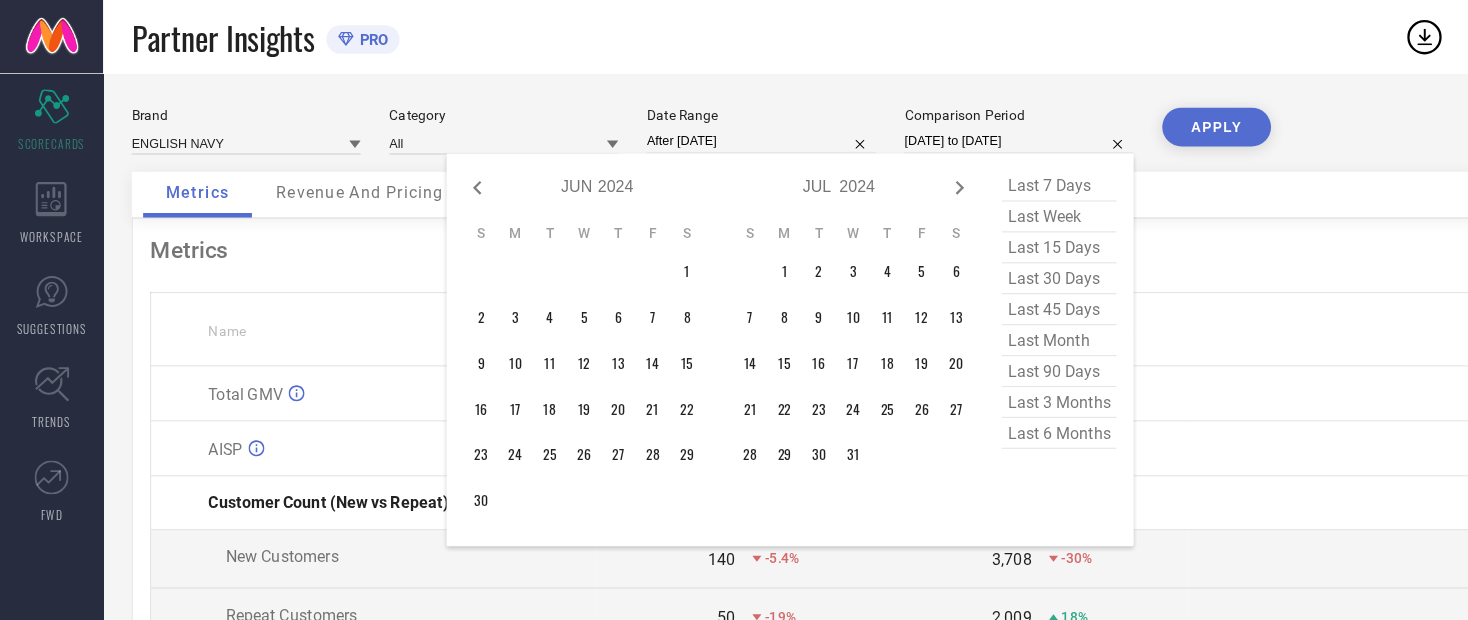 click 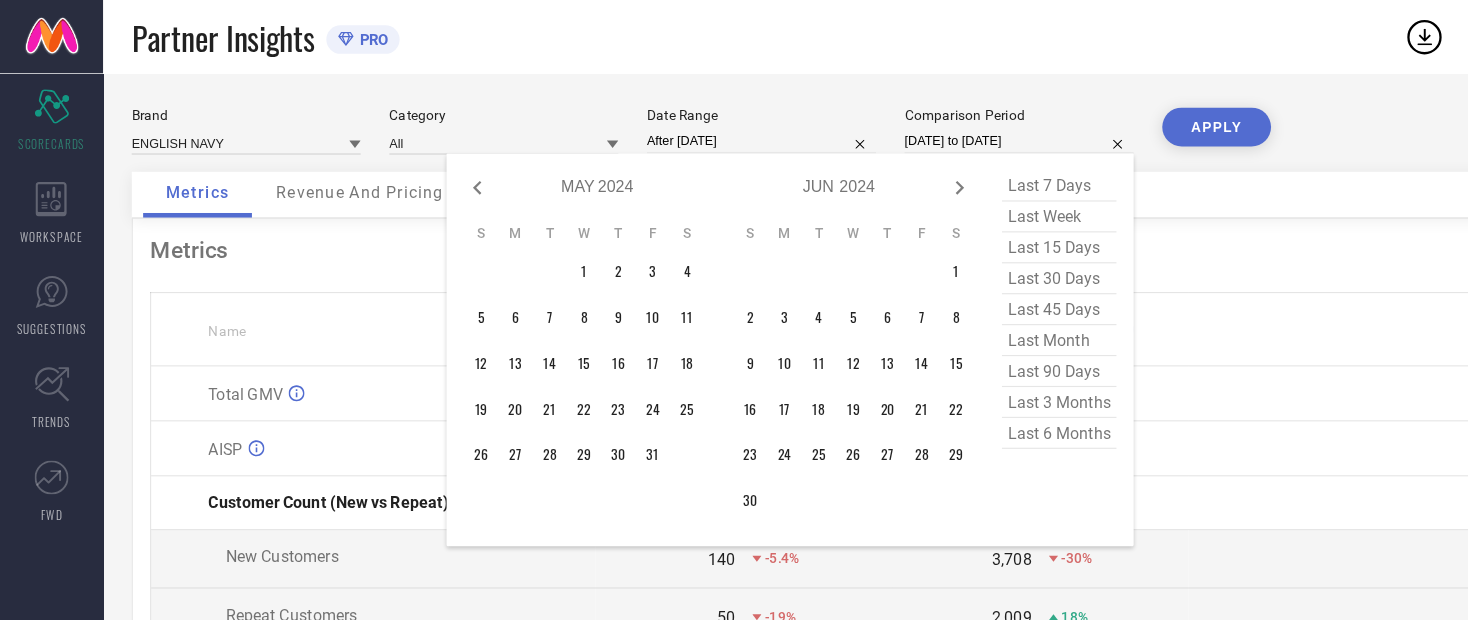 click 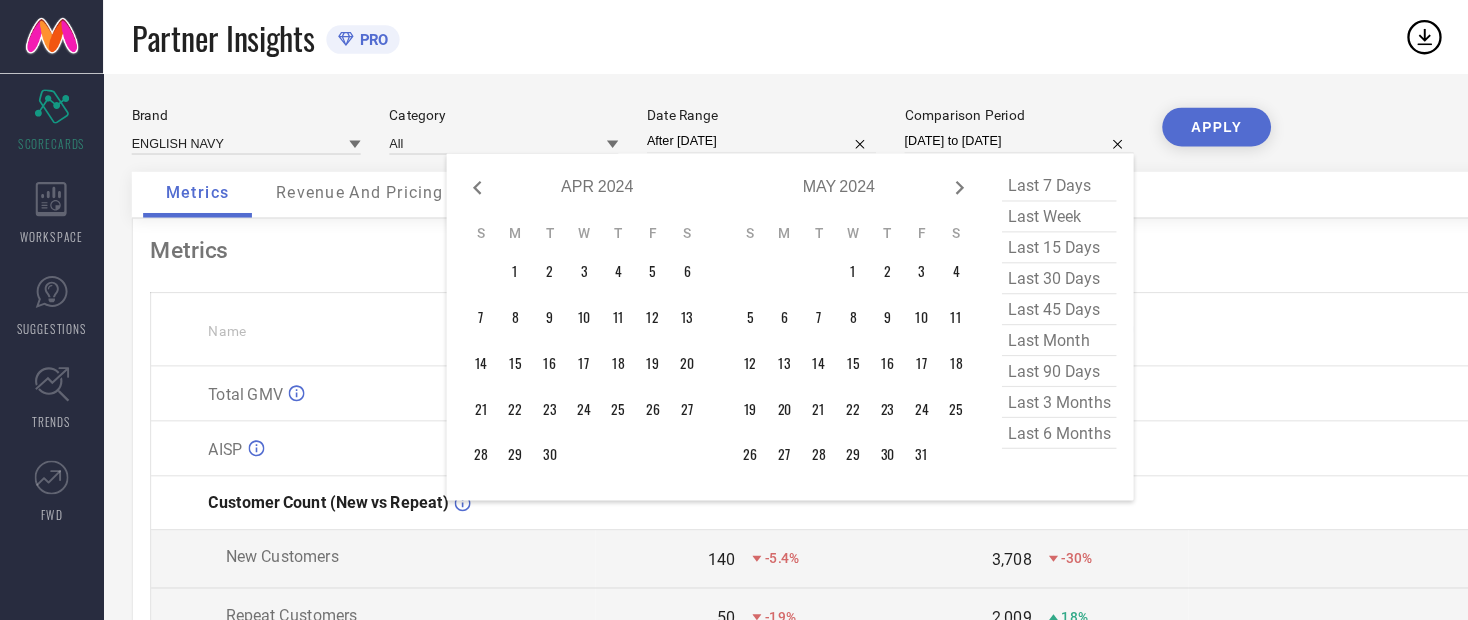click 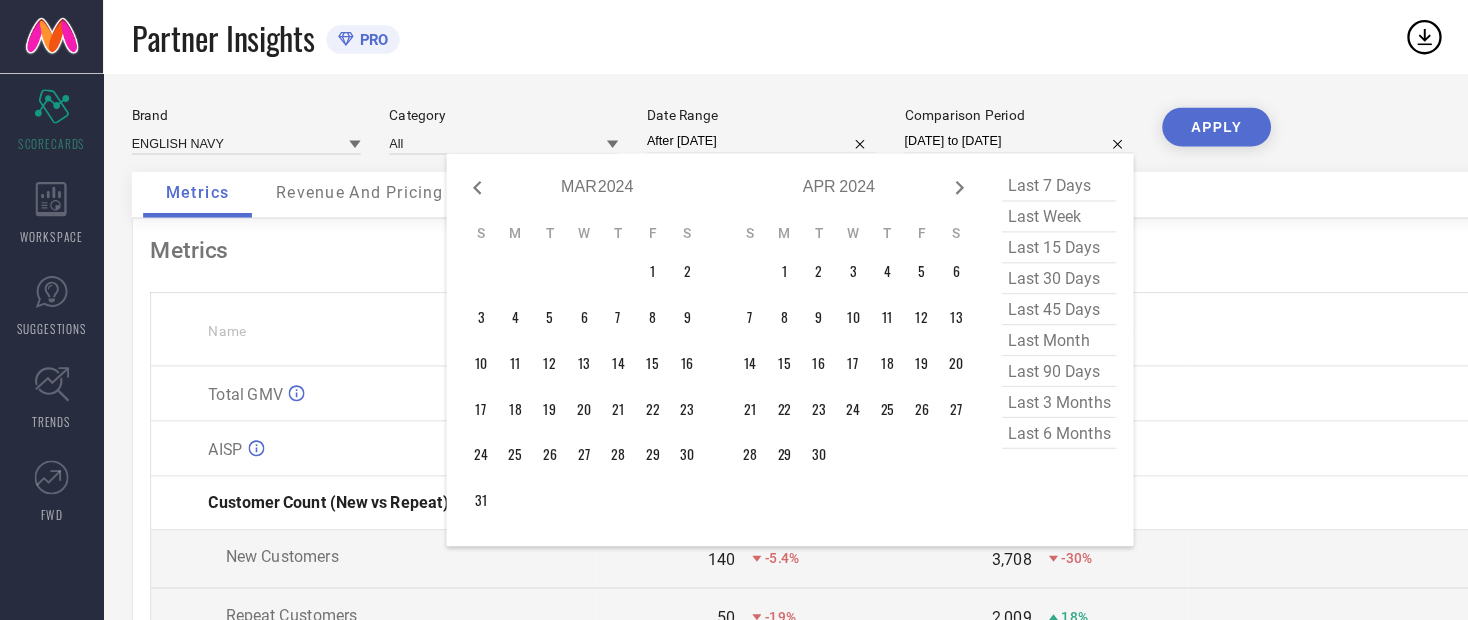 click 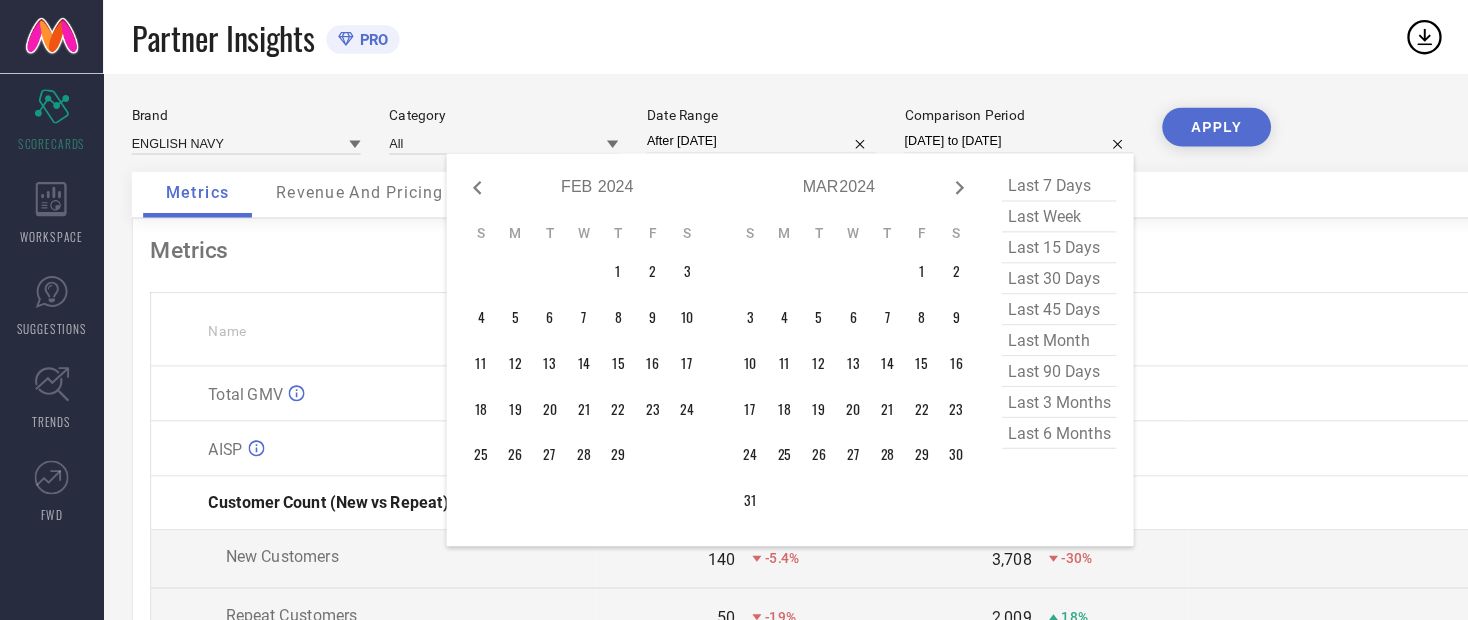 click 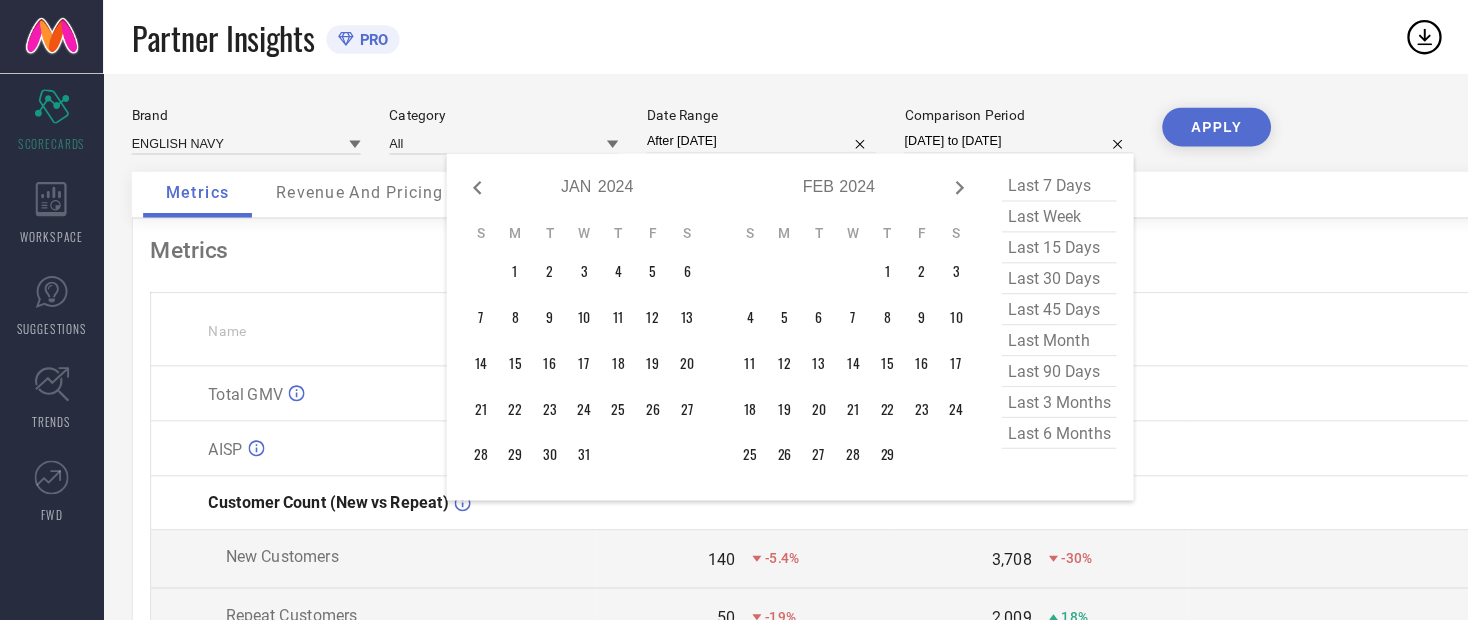 click 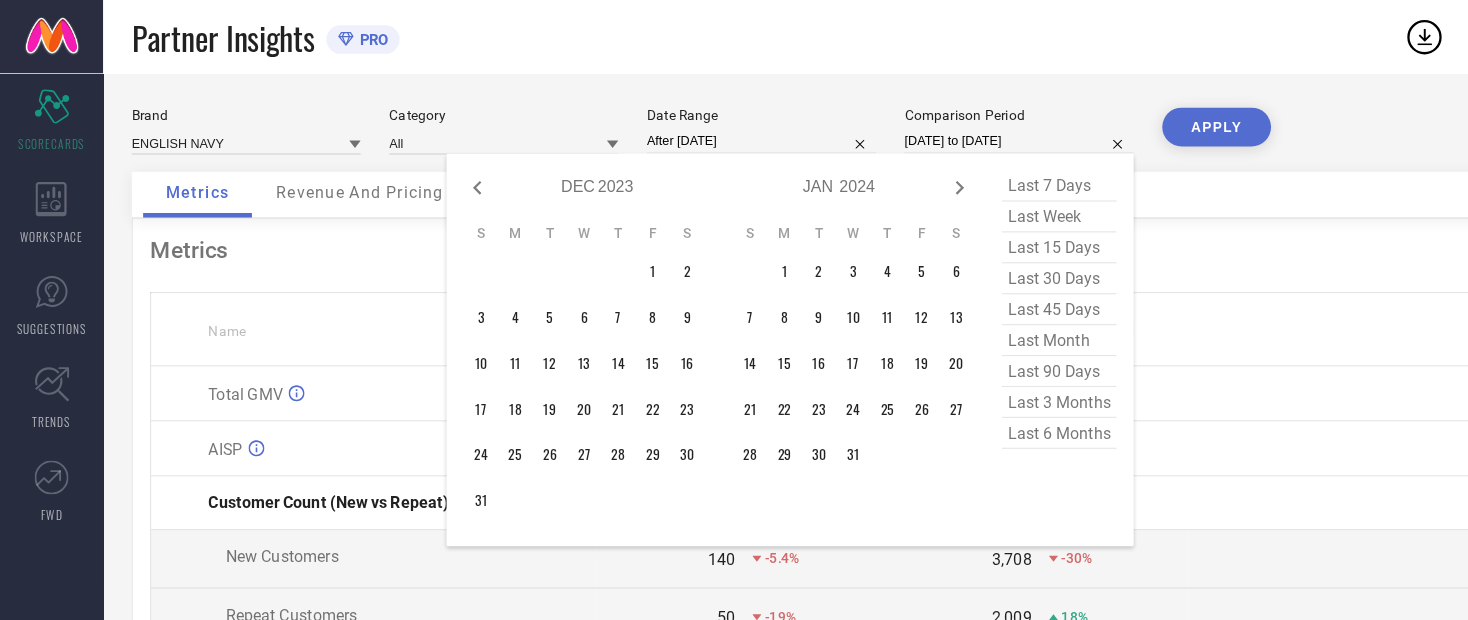 click on "Revenue And Pricing" at bounding box center (314, 170) 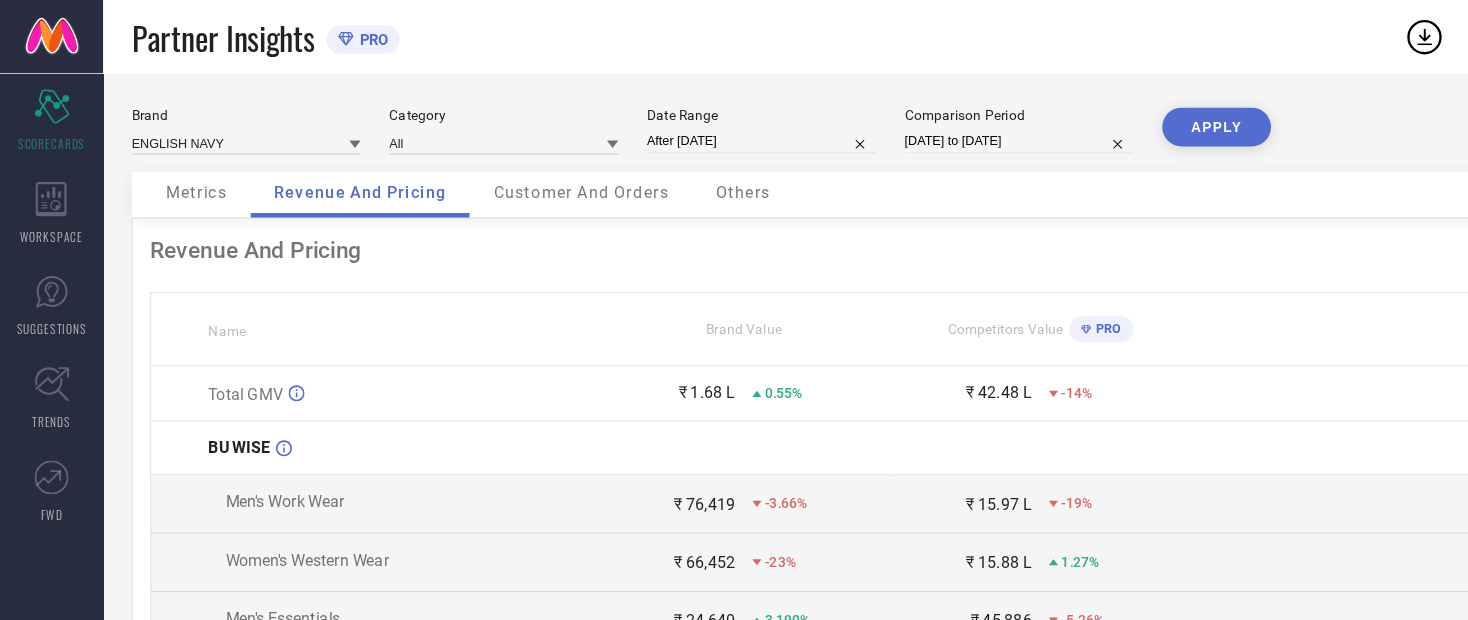 click on "Customer And Orders" at bounding box center (507, 170) 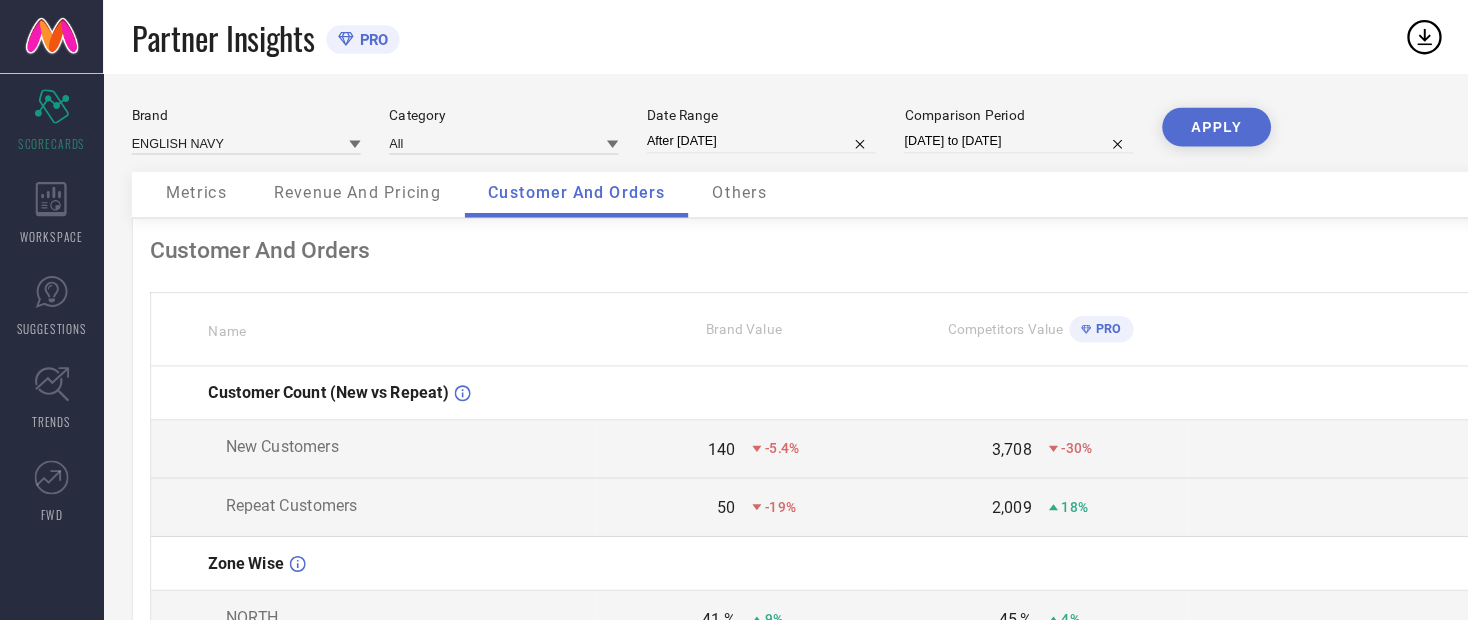 click on "Scorecard SCORECARDS" at bounding box center (45, 105) 